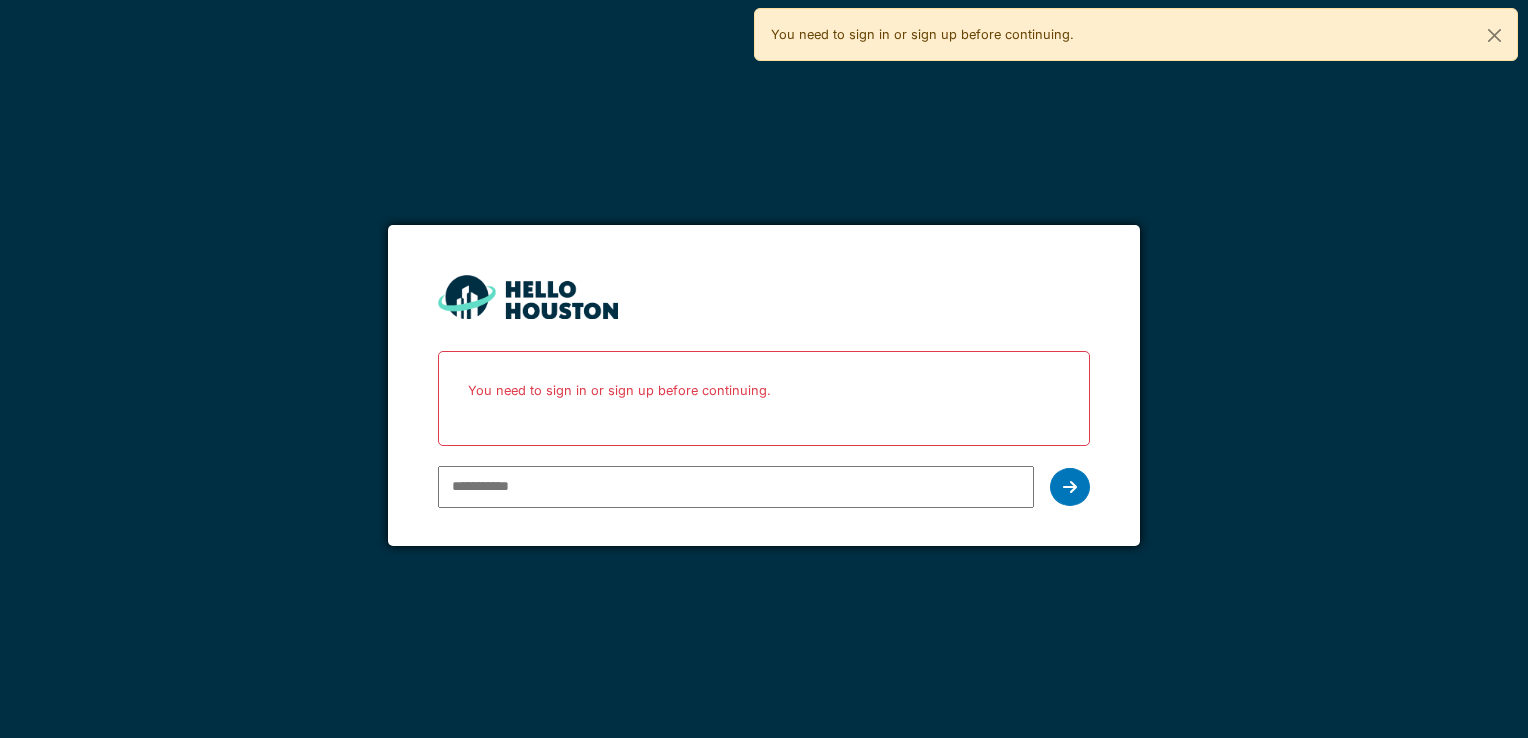 scroll, scrollTop: 0, scrollLeft: 0, axis: both 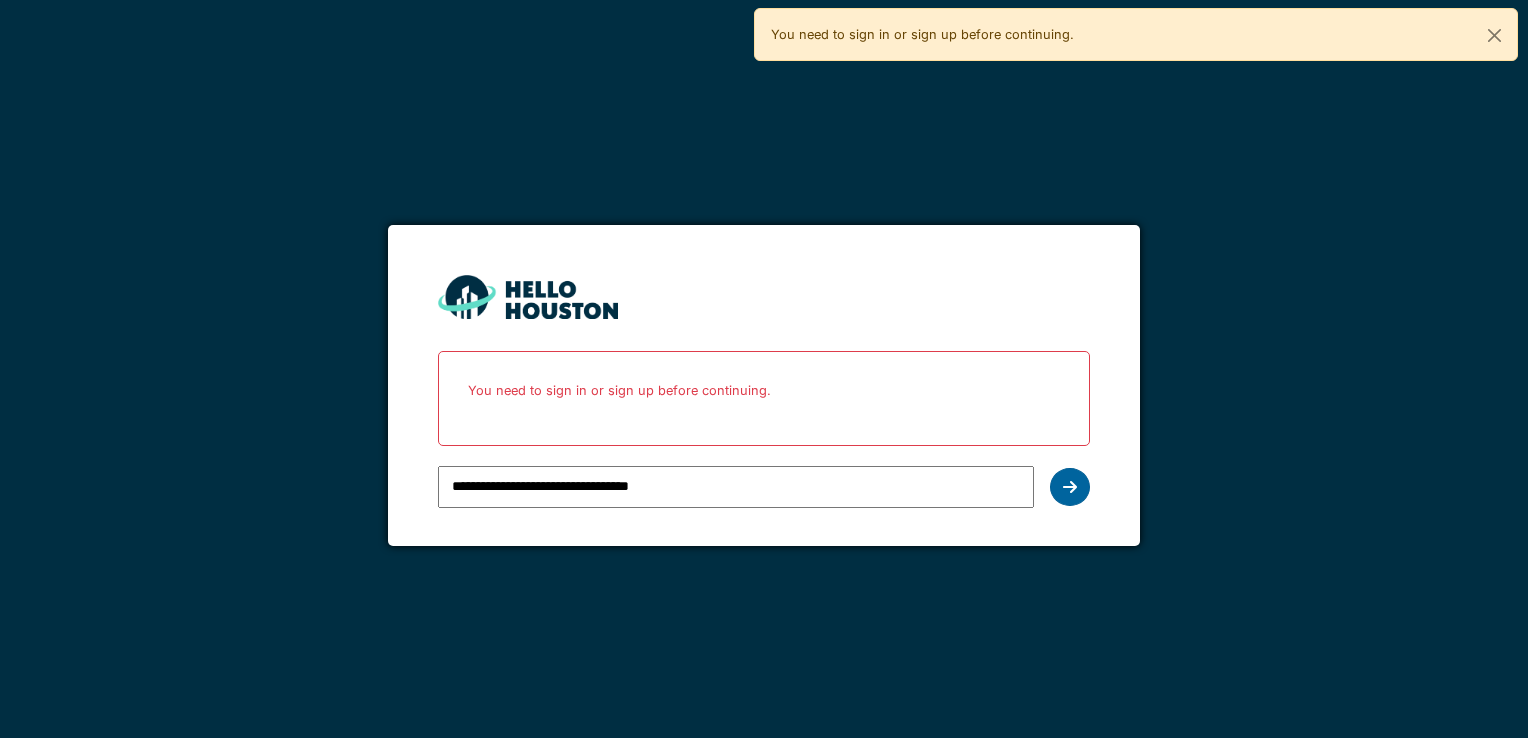 click at bounding box center (1070, 487) 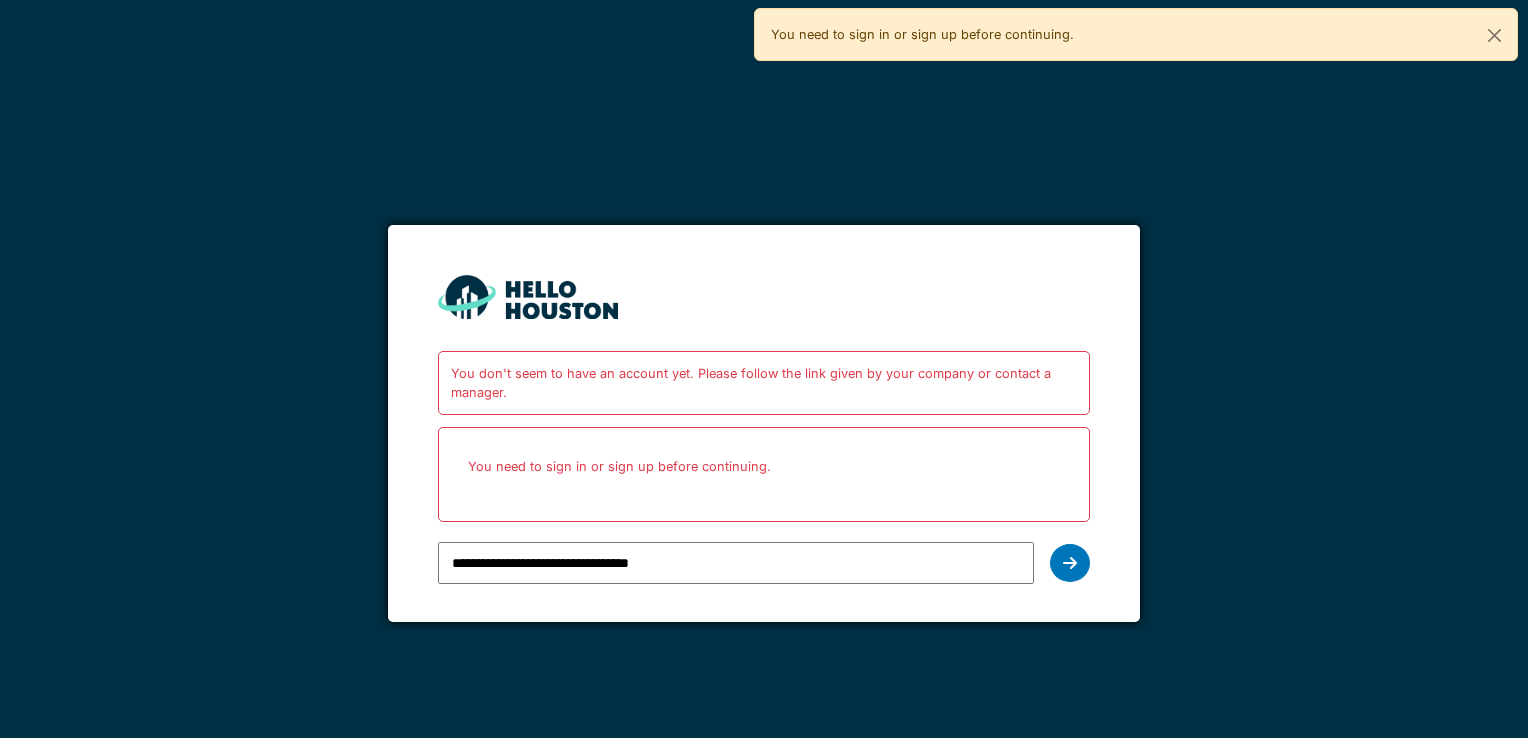 click on "**********" at bounding box center [735, 563] 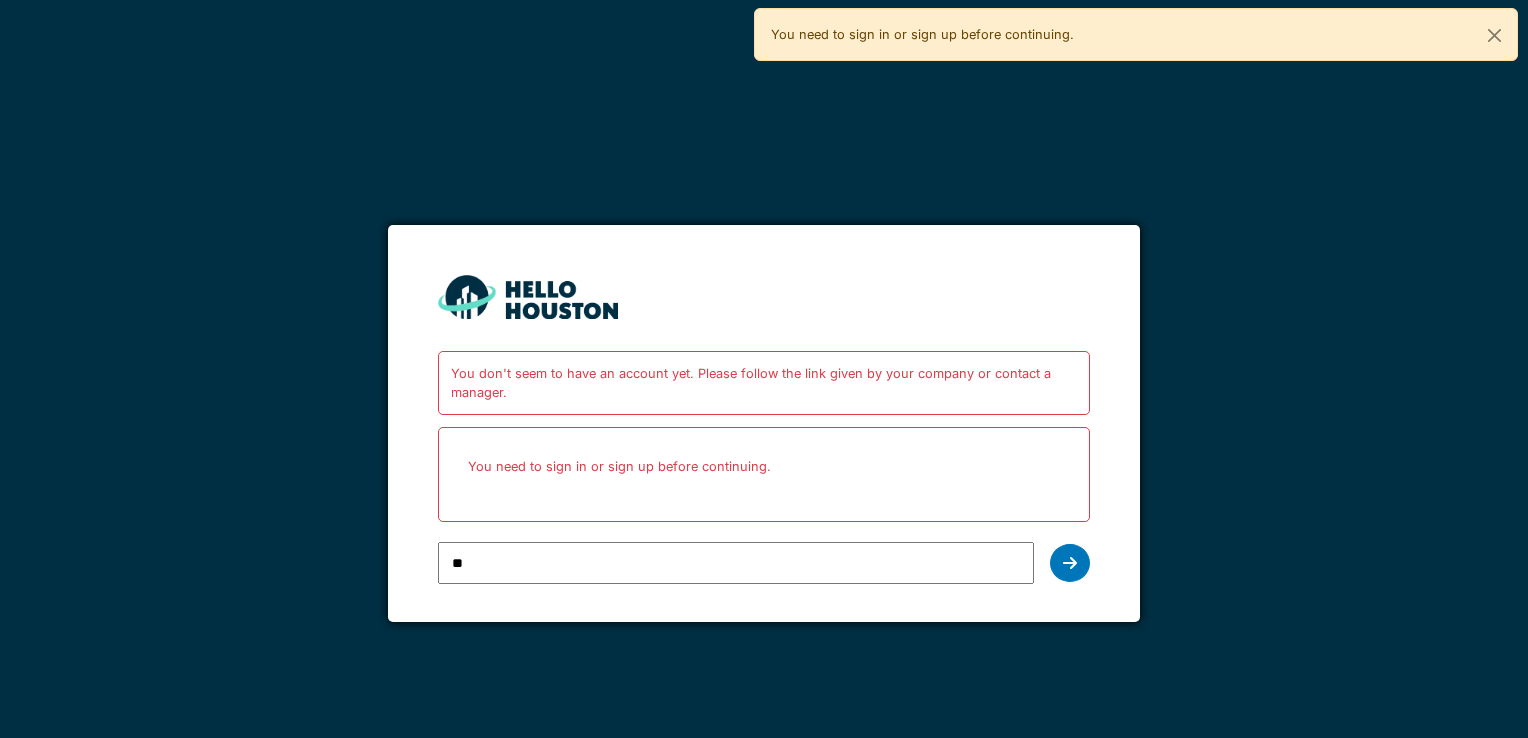 type on "*" 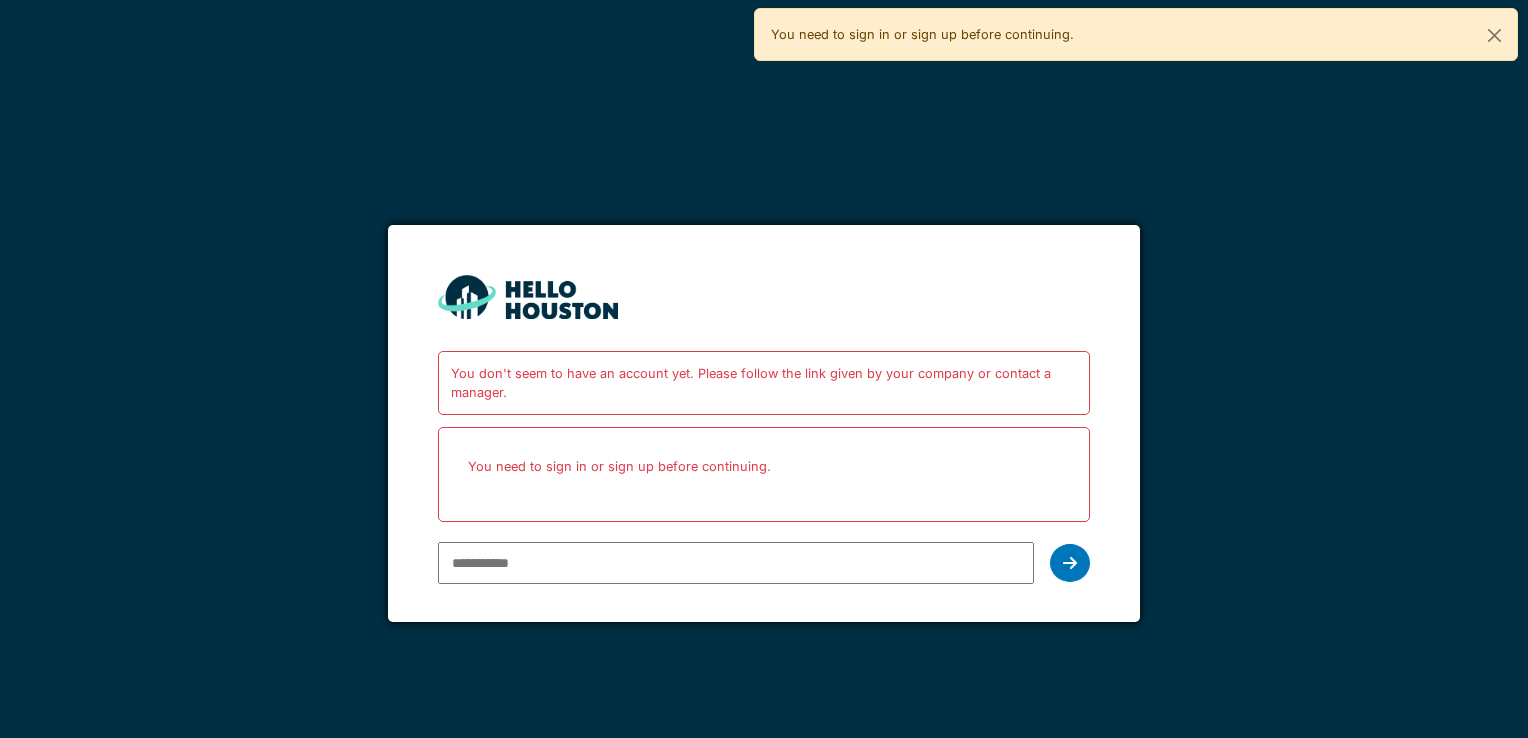 click on "You don't seem to have an account yet. Please follow the link given by your company or contact a manager." at bounding box center [763, 383] 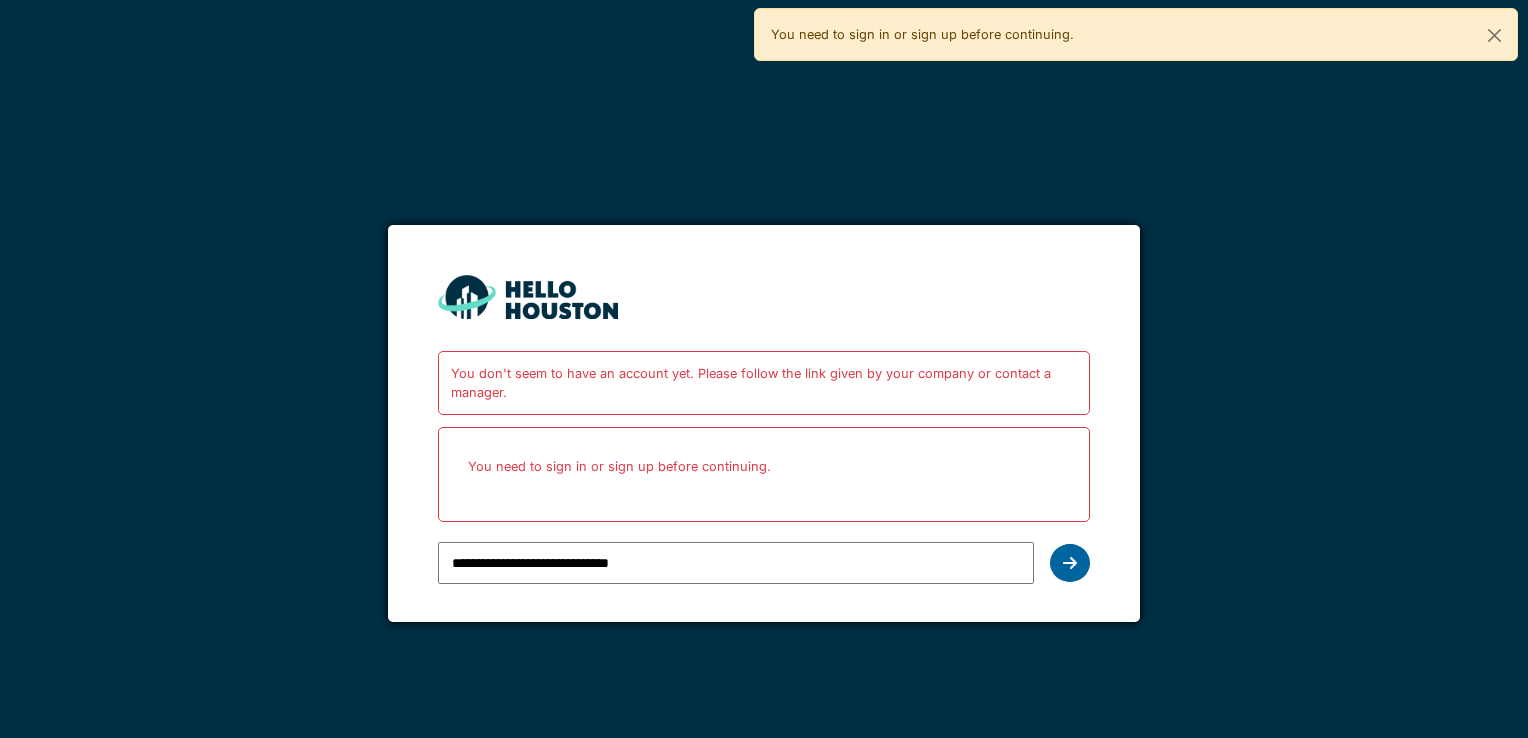 click at bounding box center [1070, 563] 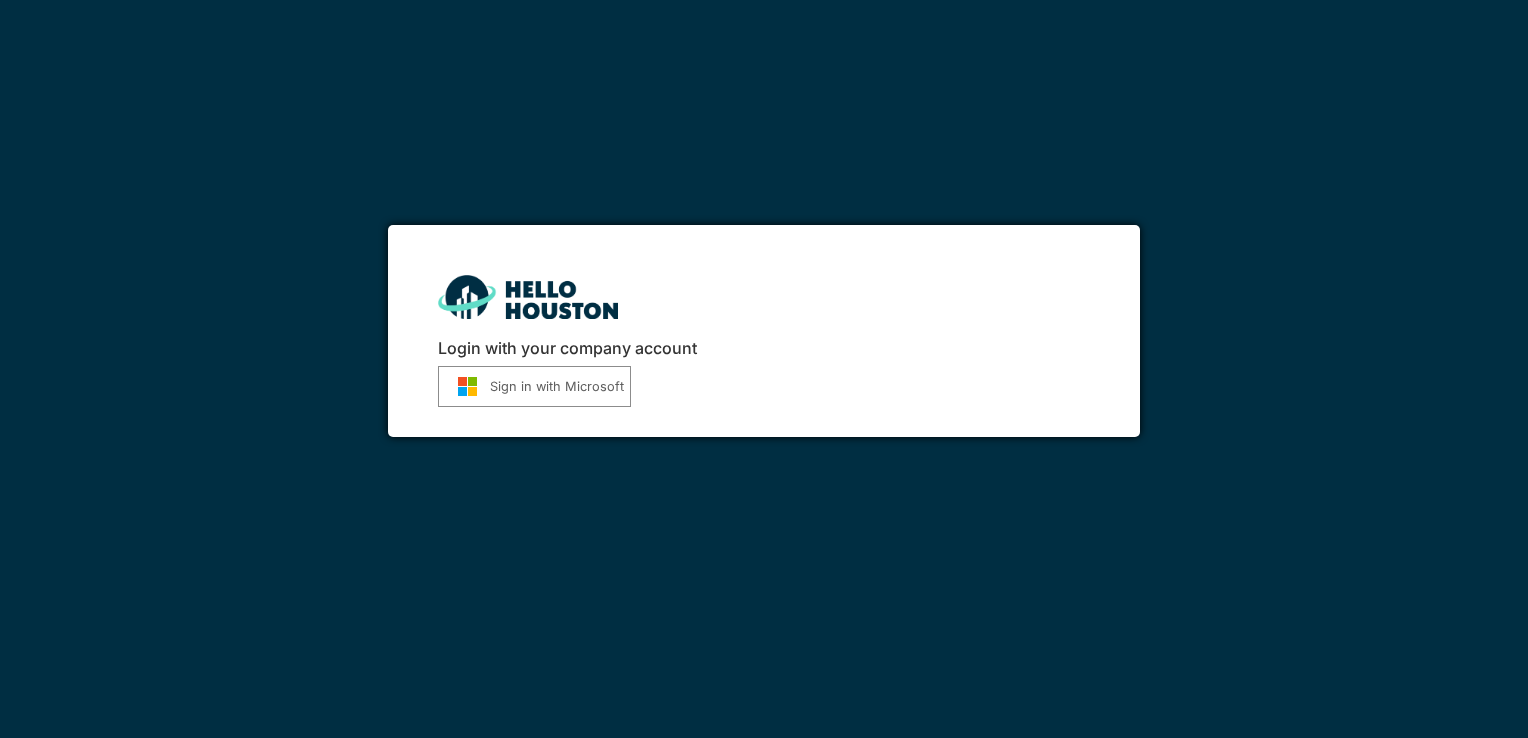 scroll, scrollTop: 0, scrollLeft: 0, axis: both 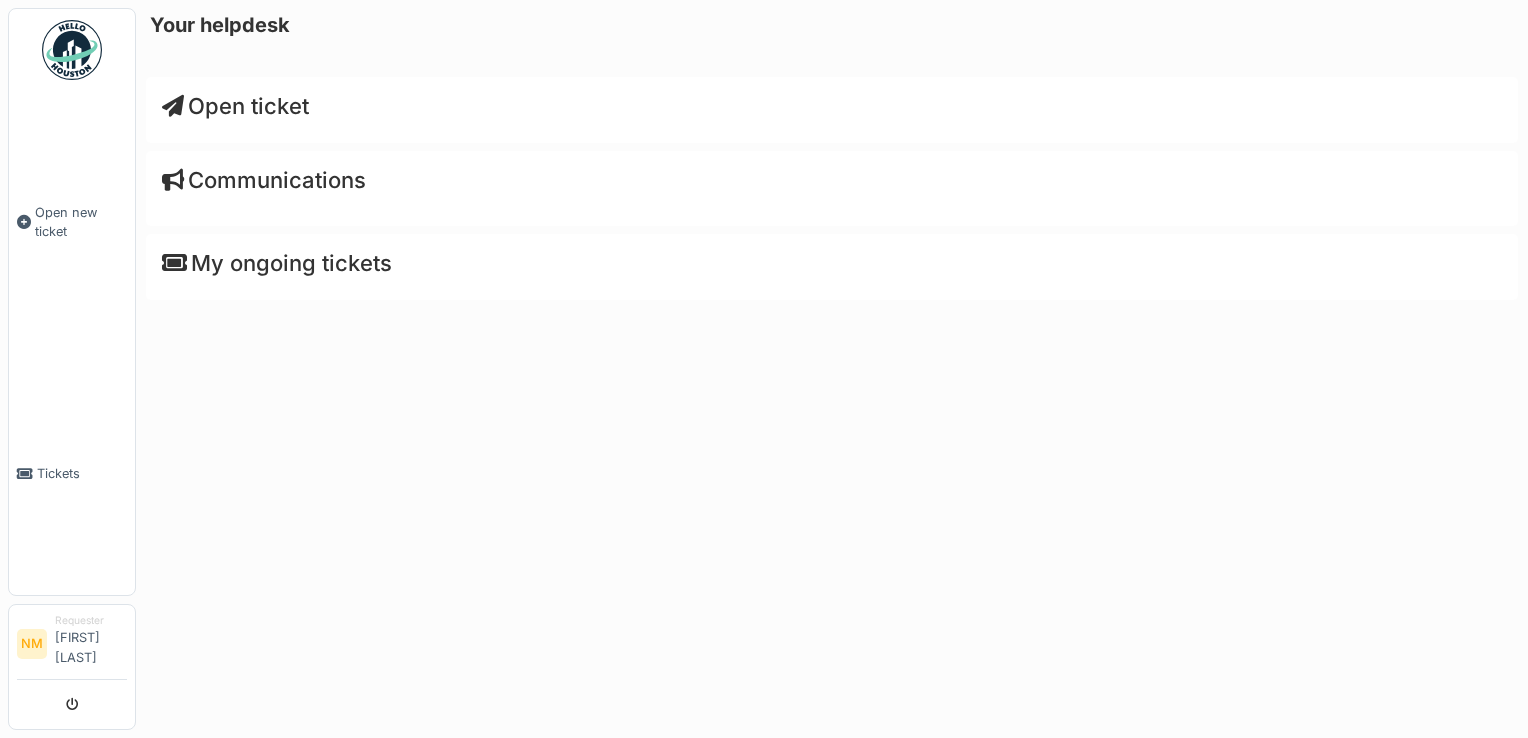 click on "Open ticket" at bounding box center (235, 106) 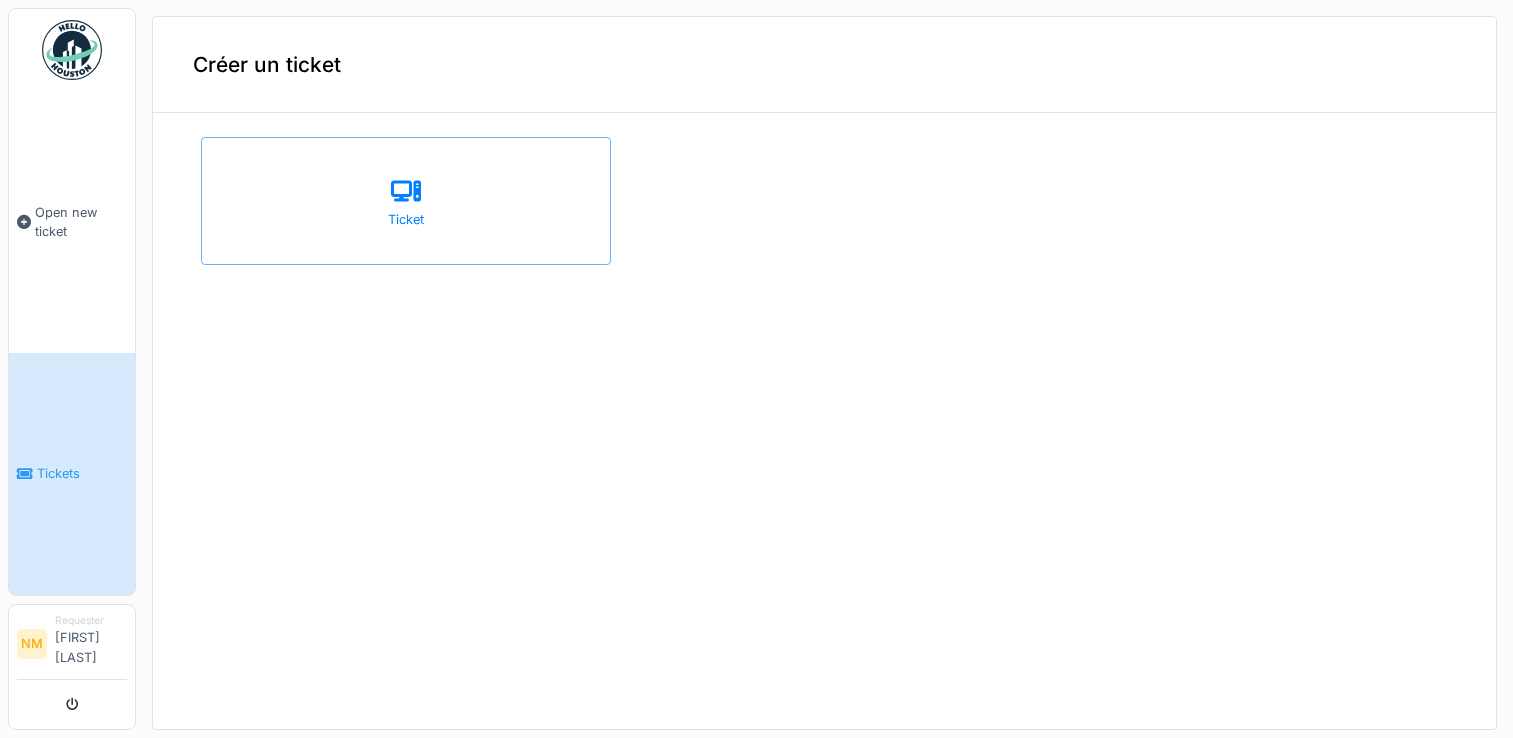 scroll, scrollTop: 0, scrollLeft: 0, axis: both 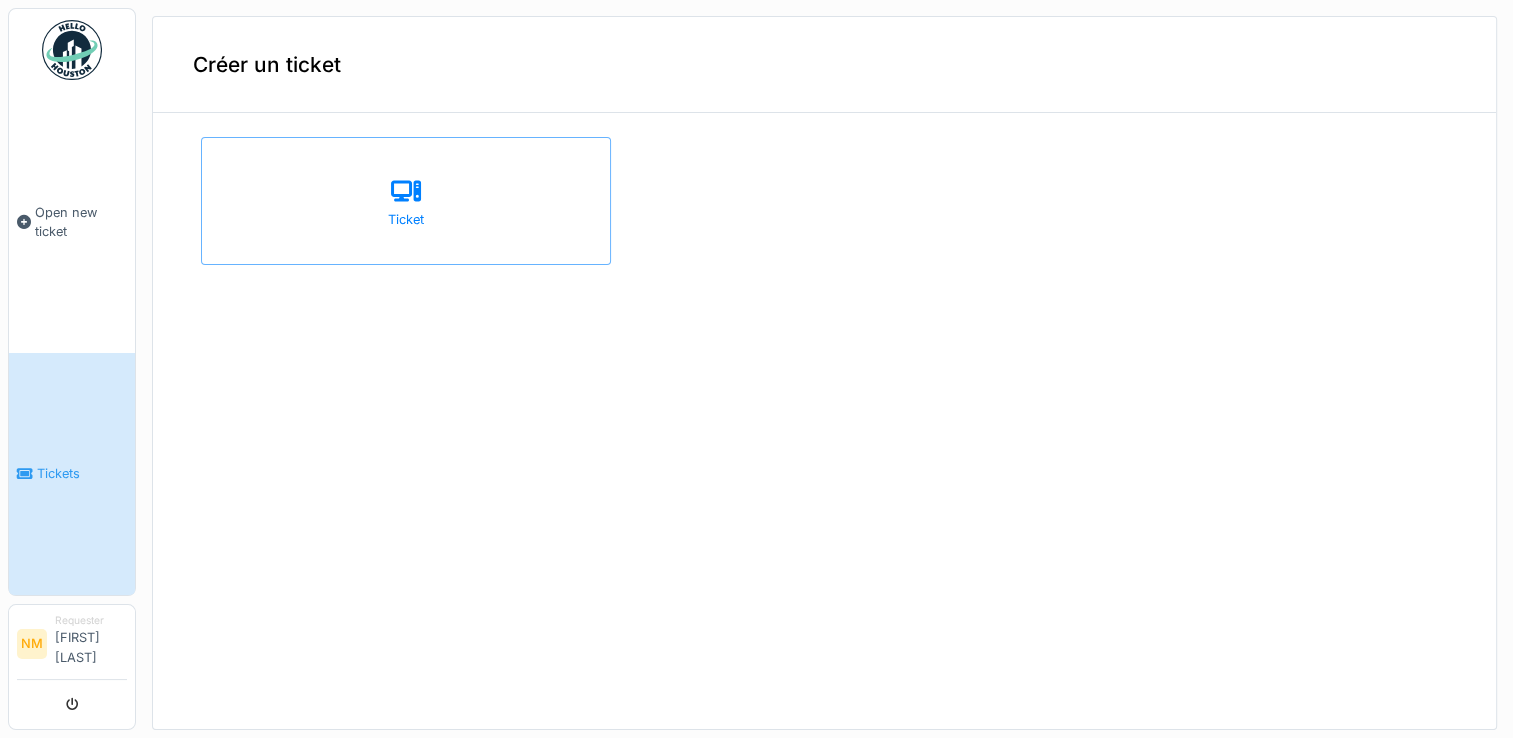 click on "Ticket" at bounding box center (406, 201) 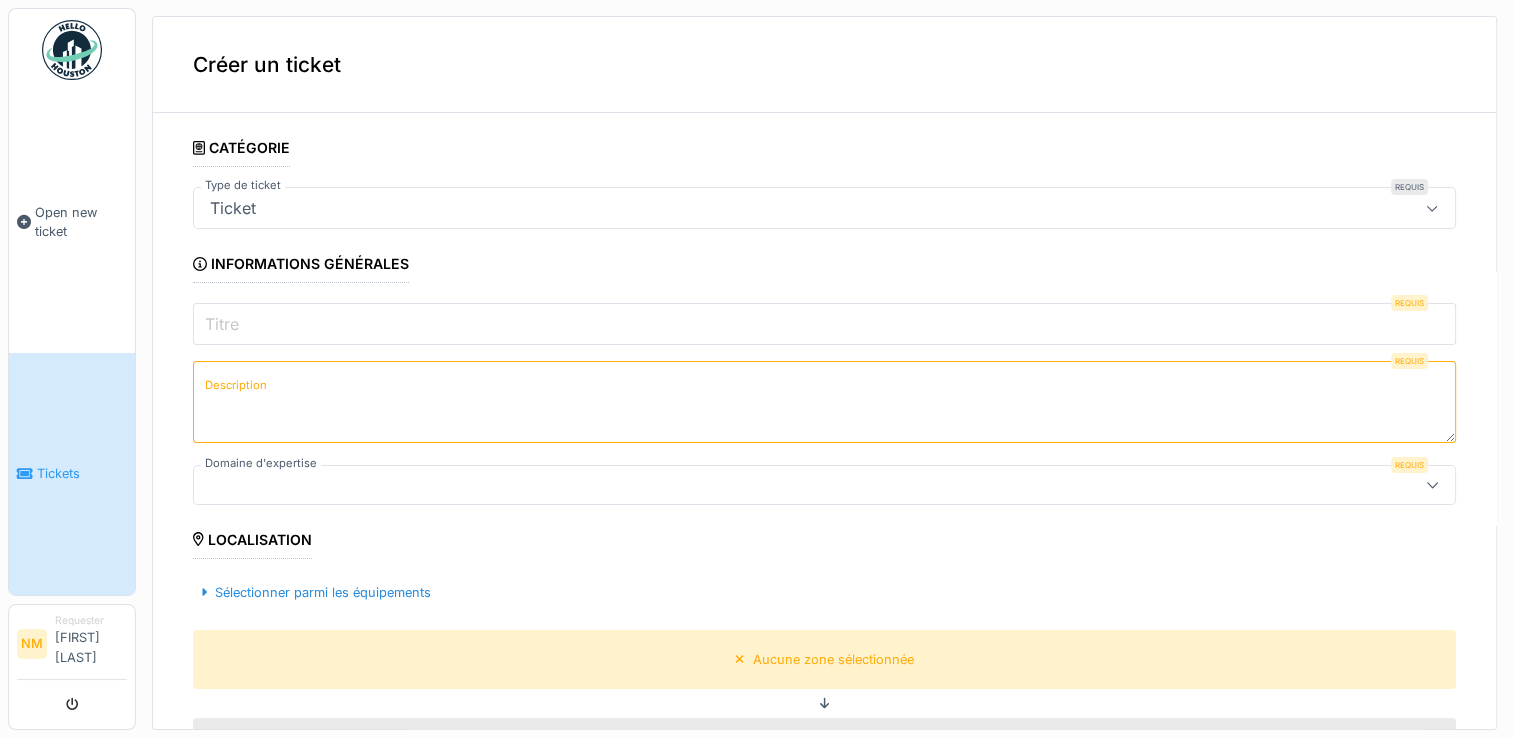 click on "Ticket" at bounding box center (761, 208) 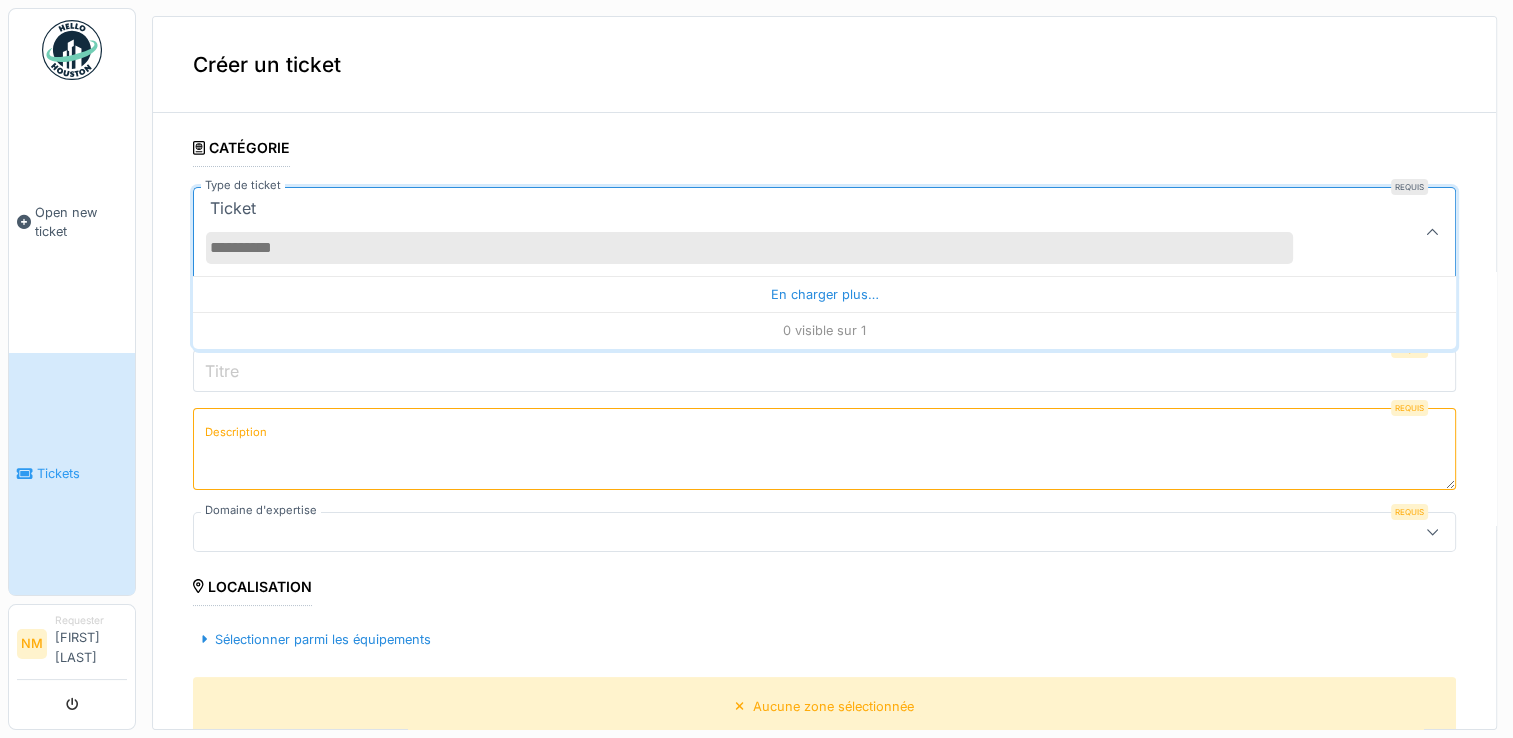 click on "Ticket" at bounding box center [824, 231] 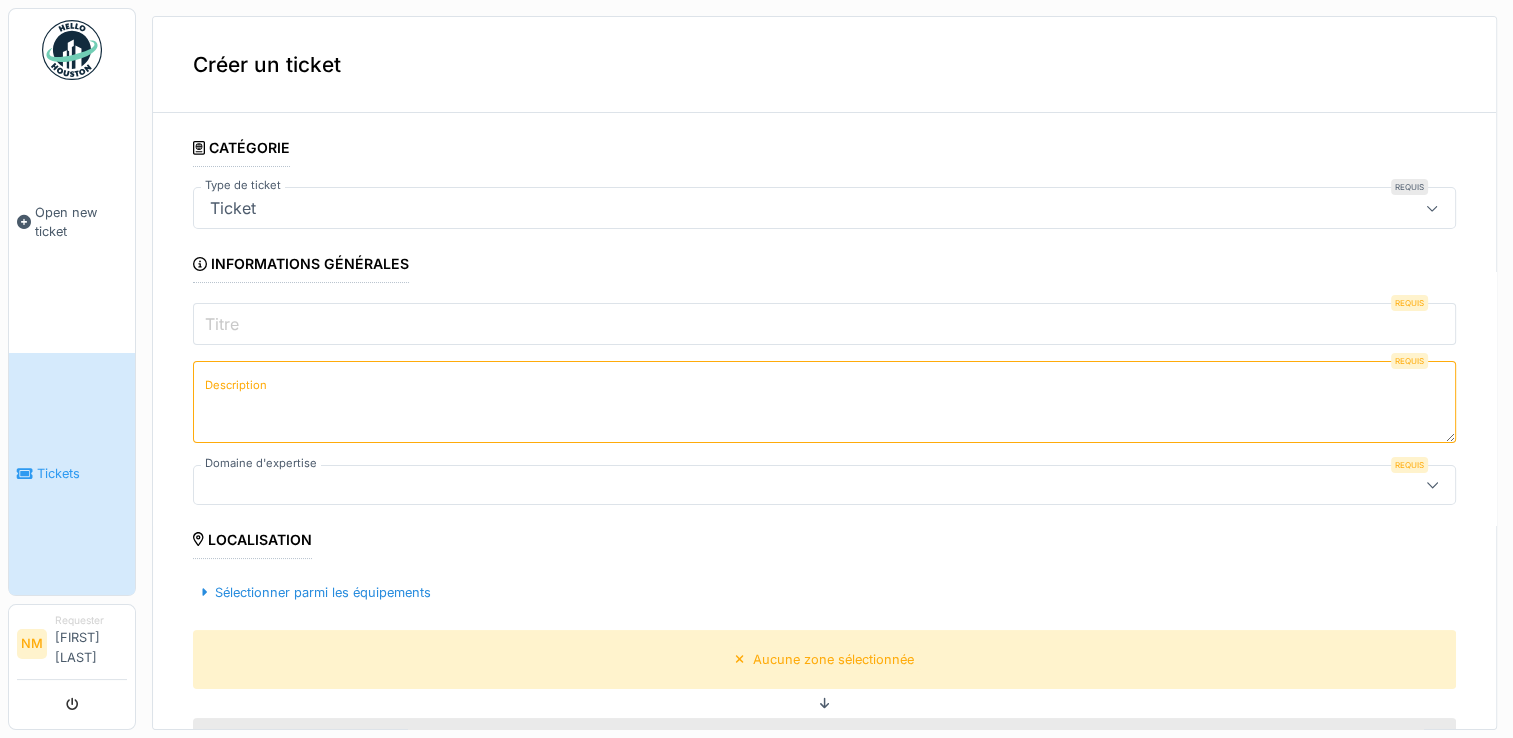 click 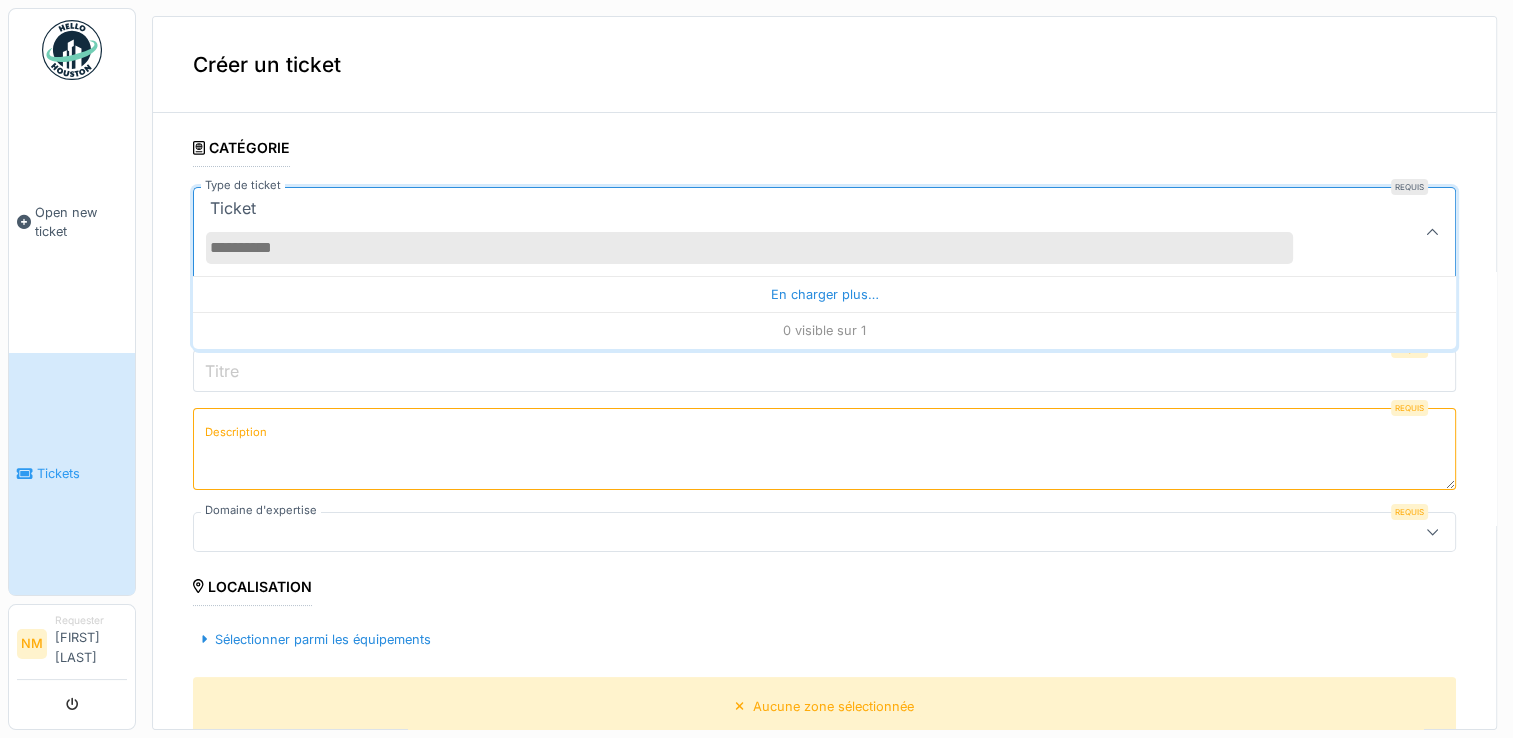 click on "Type de ticket" at bounding box center [749, 248] 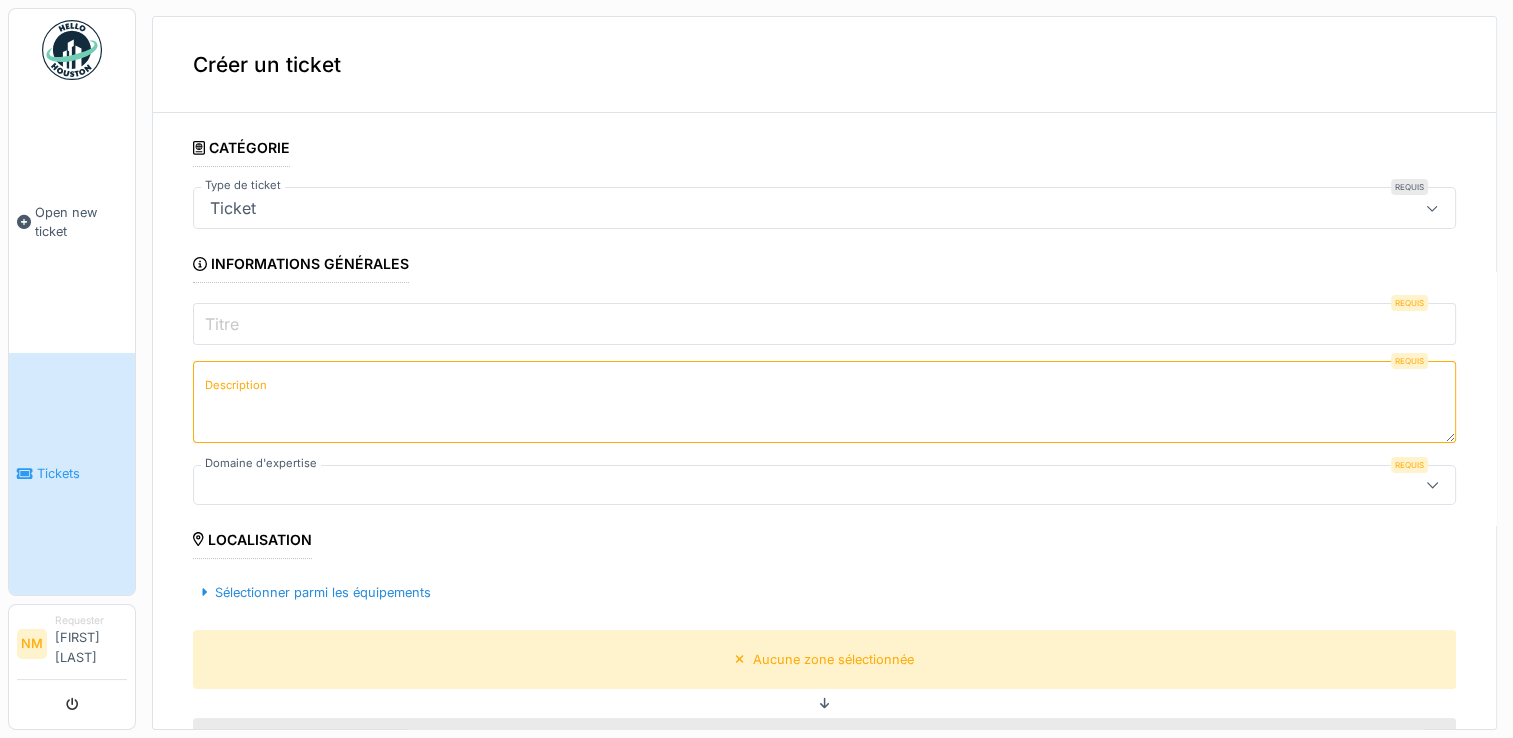 click on "Titre" at bounding box center (824, 324) 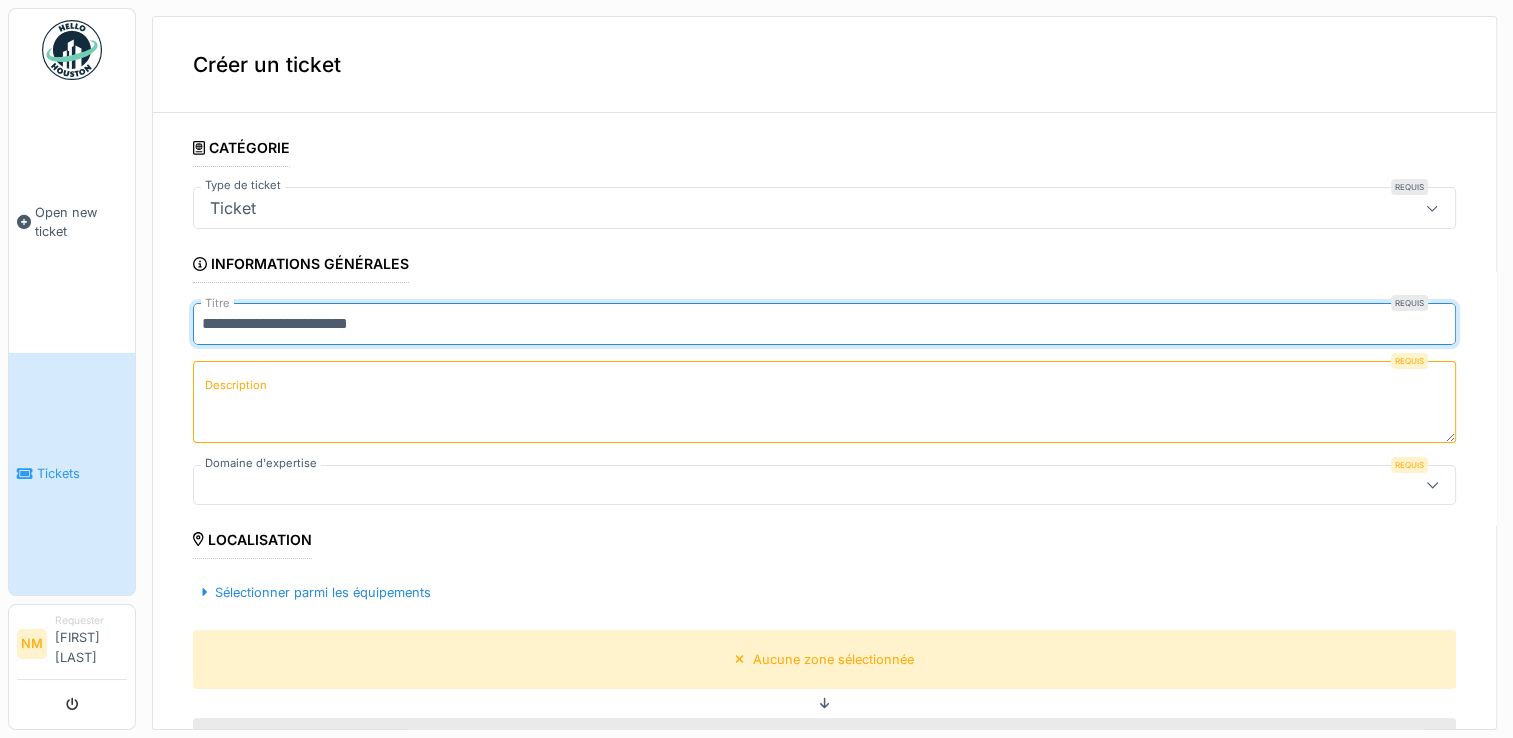type on "**********" 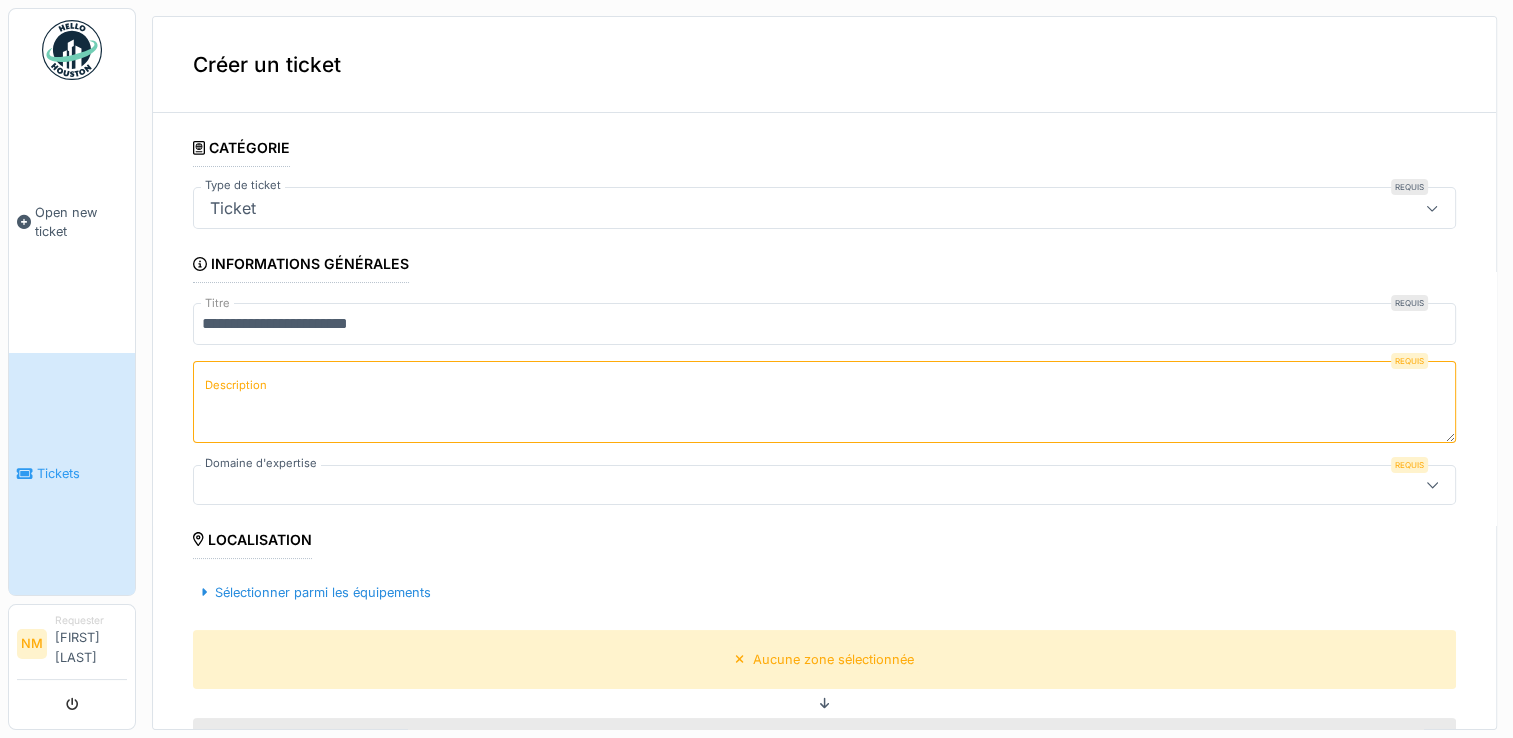 click on "Description" at bounding box center [824, 402] 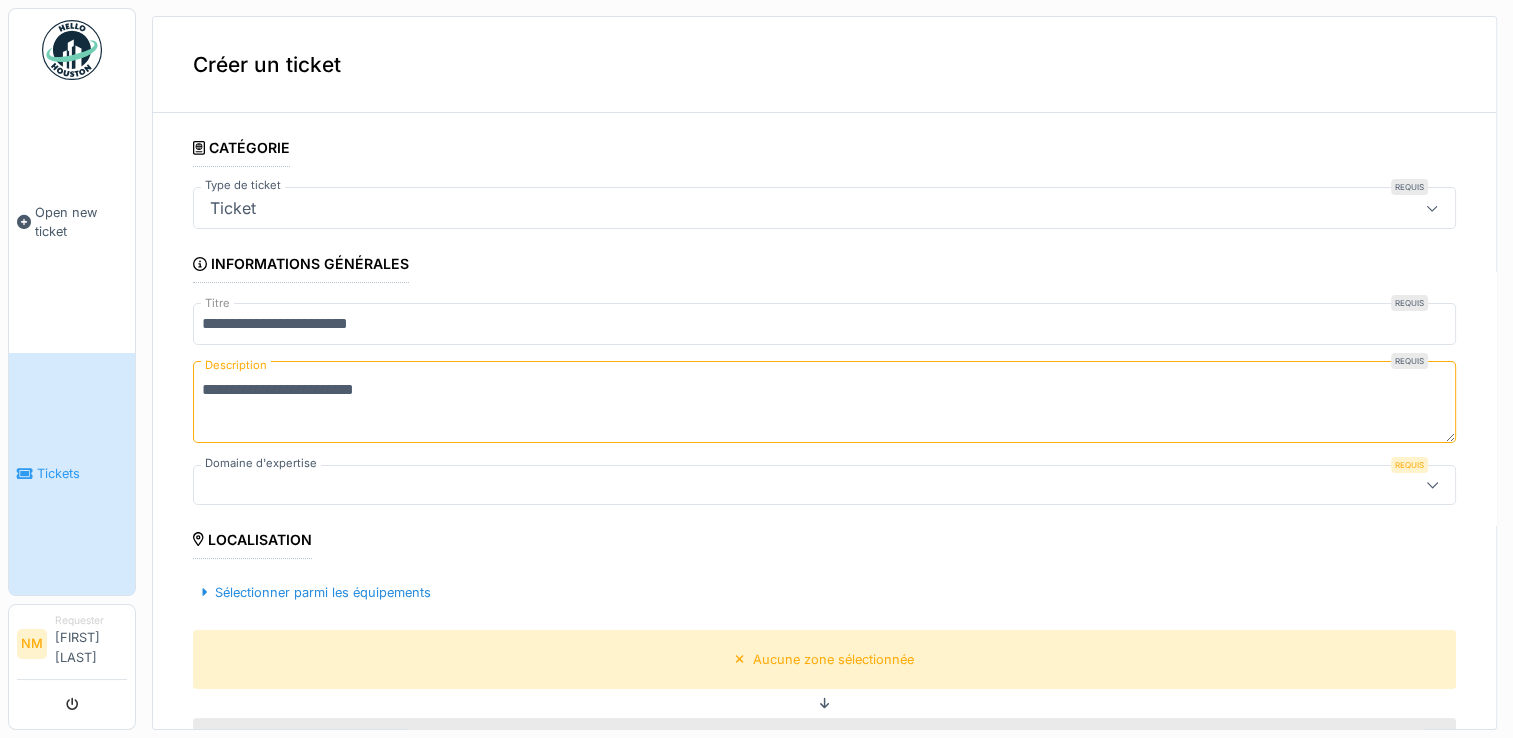 click on "**********" at bounding box center [824, 402] 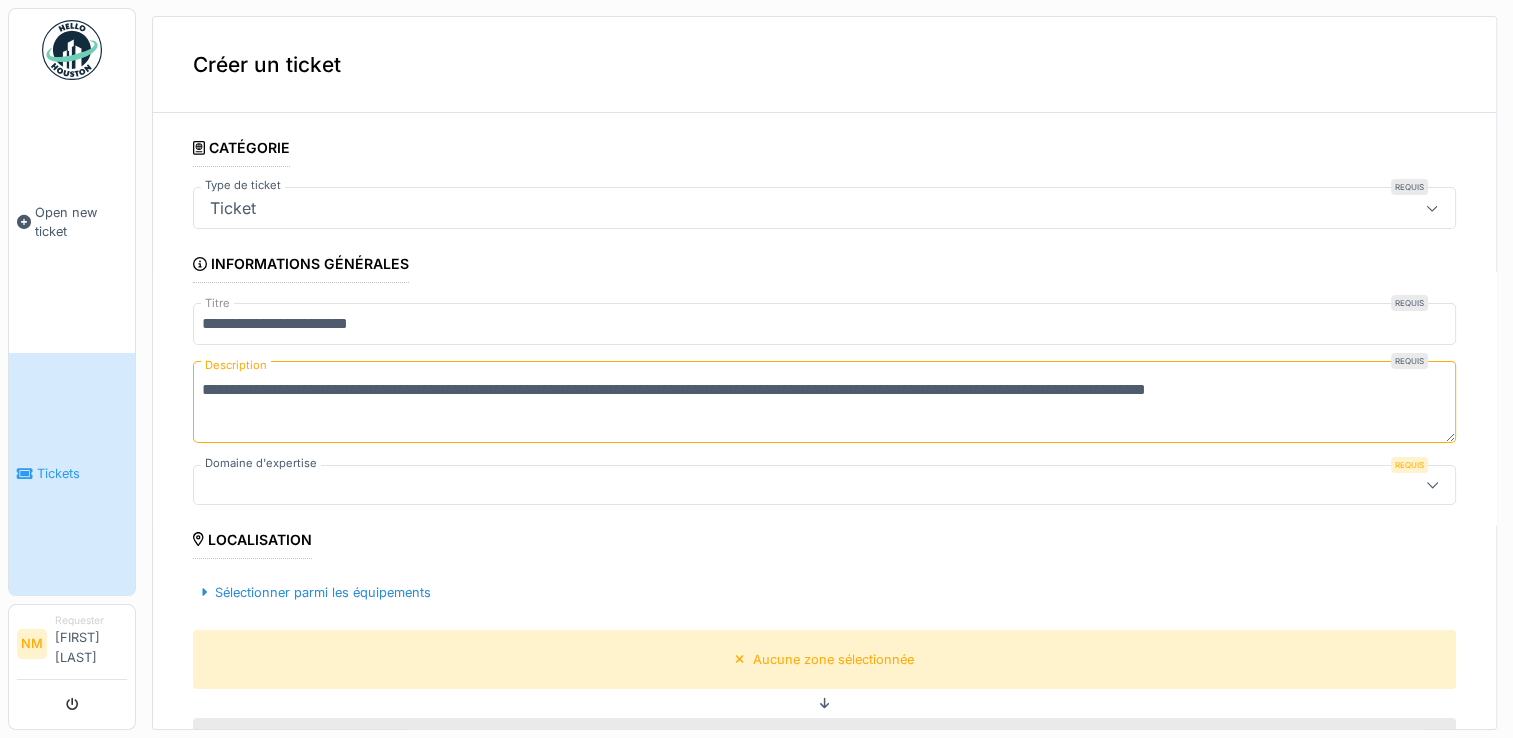 paste on "**********" 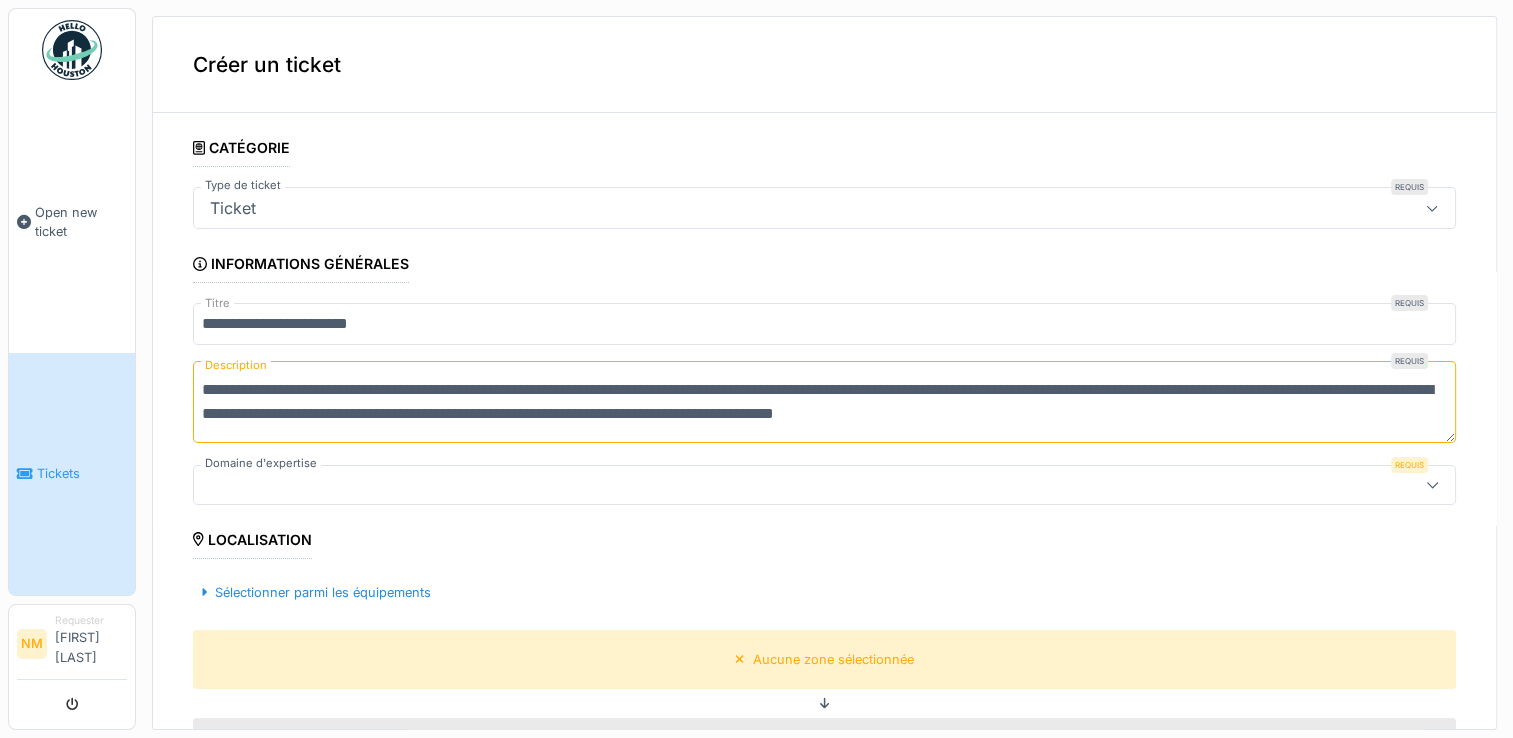 type on "**********" 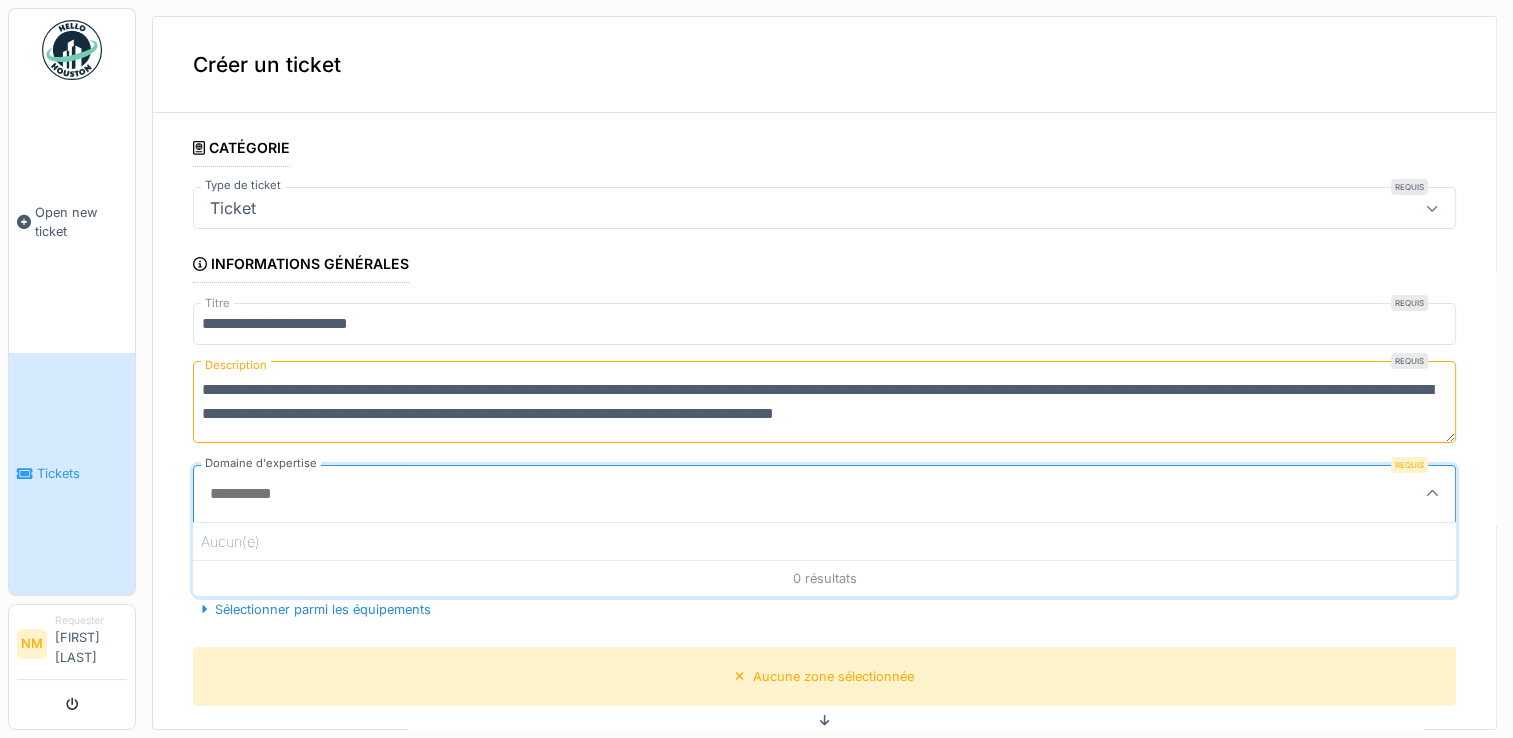 scroll, scrollTop: 4, scrollLeft: 0, axis: vertical 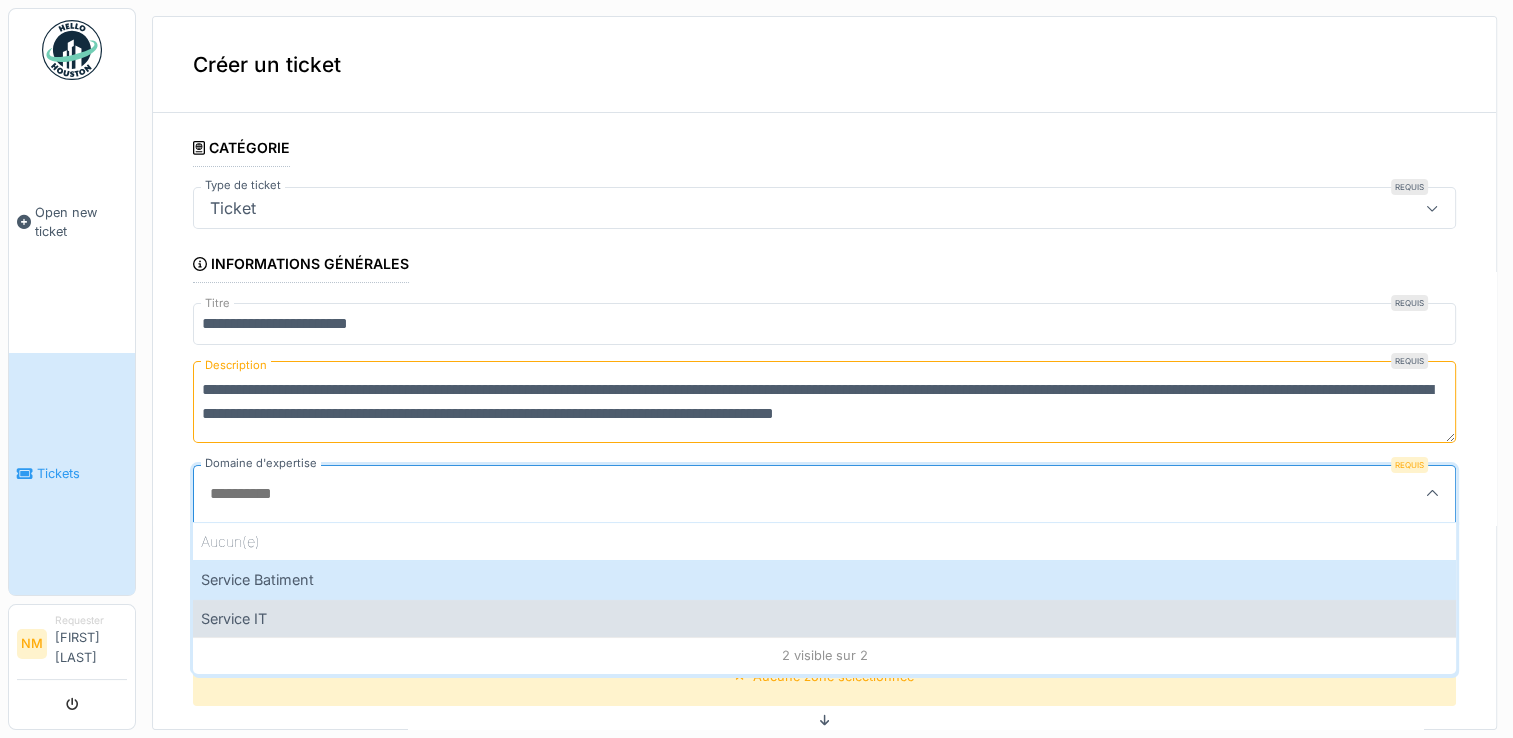 click on "Service IT" at bounding box center [824, 618] 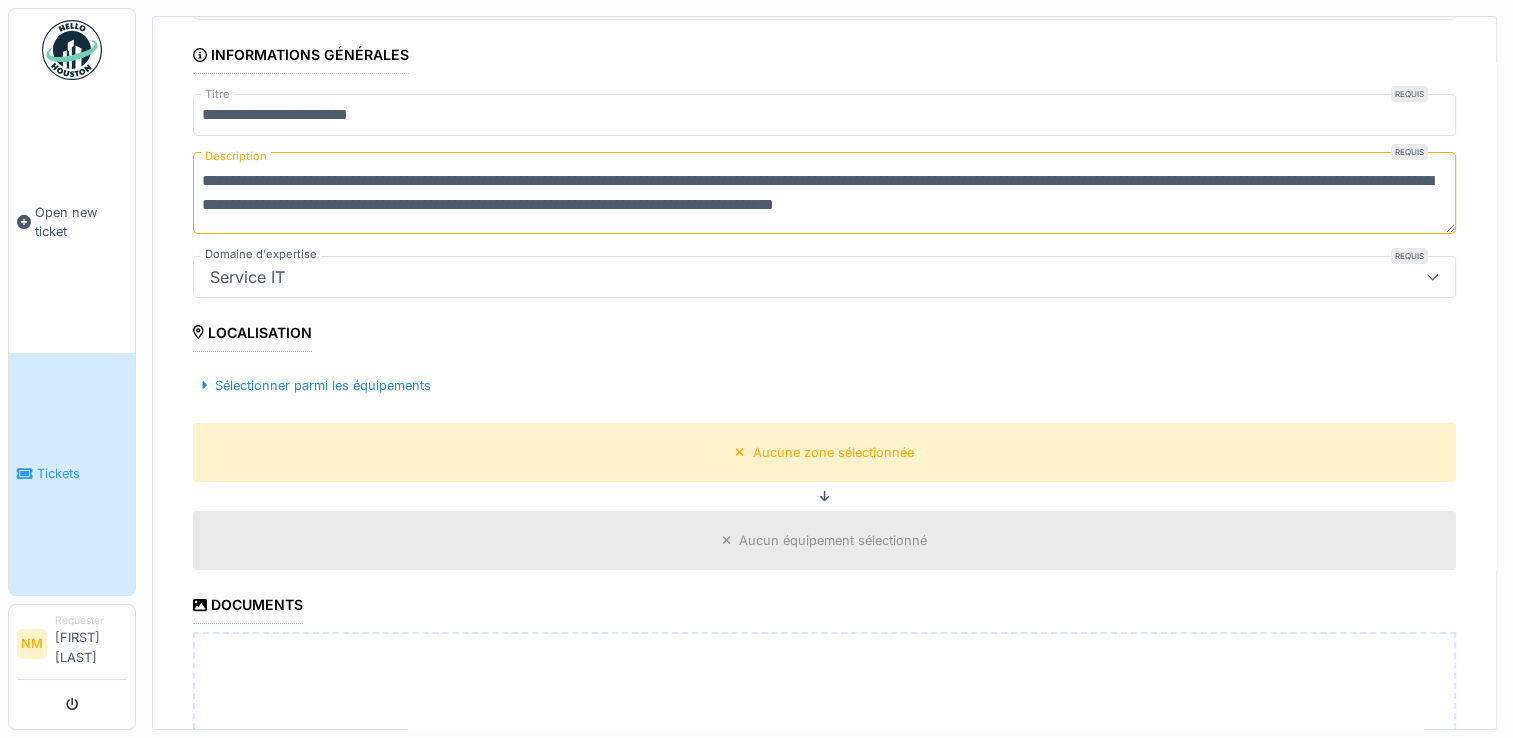 scroll, scrollTop: 300, scrollLeft: 0, axis: vertical 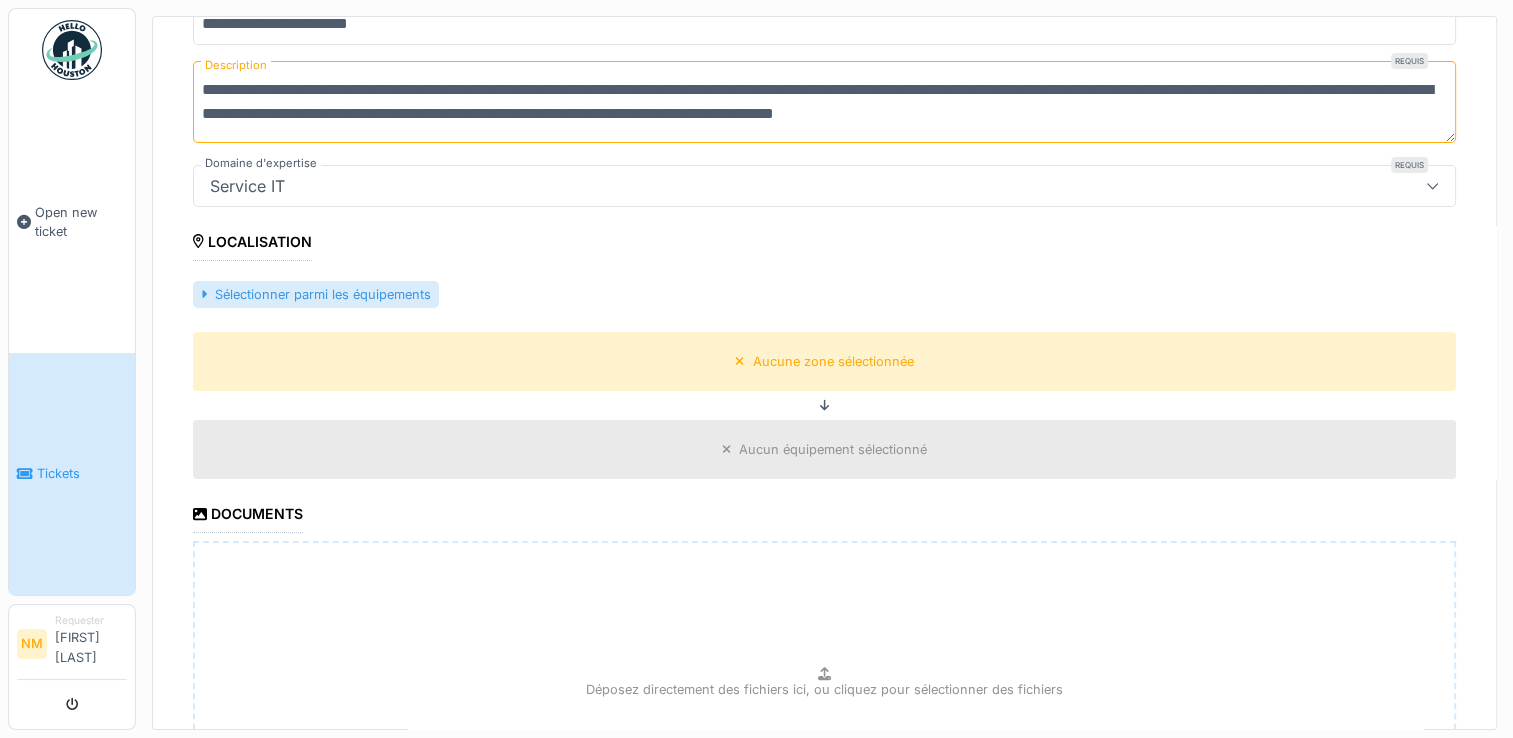 click on "Sélectionner parmi les équipements" at bounding box center [316, 294] 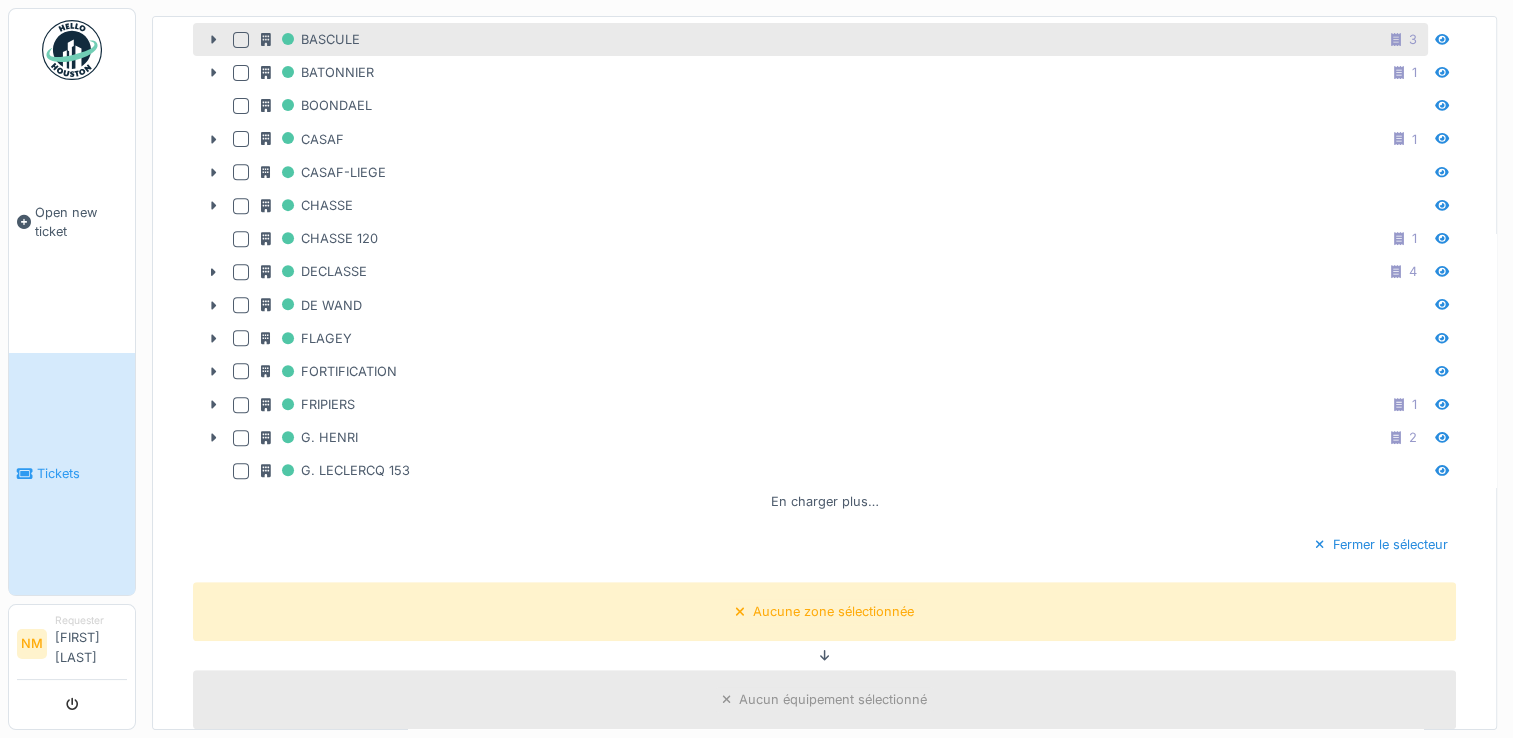 scroll, scrollTop: 900, scrollLeft: 0, axis: vertical 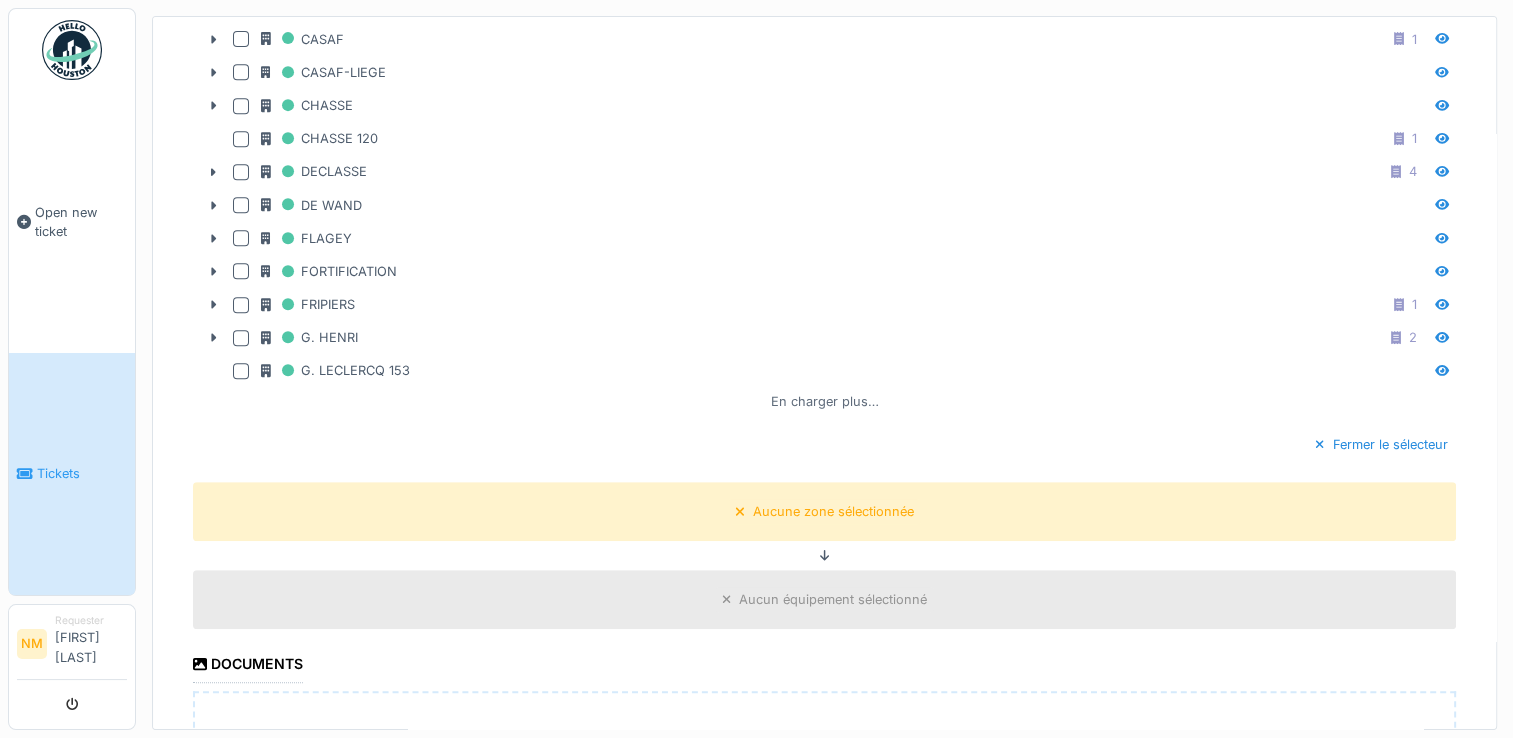 click on "En charger plus…" at bounding box center [825, 401] 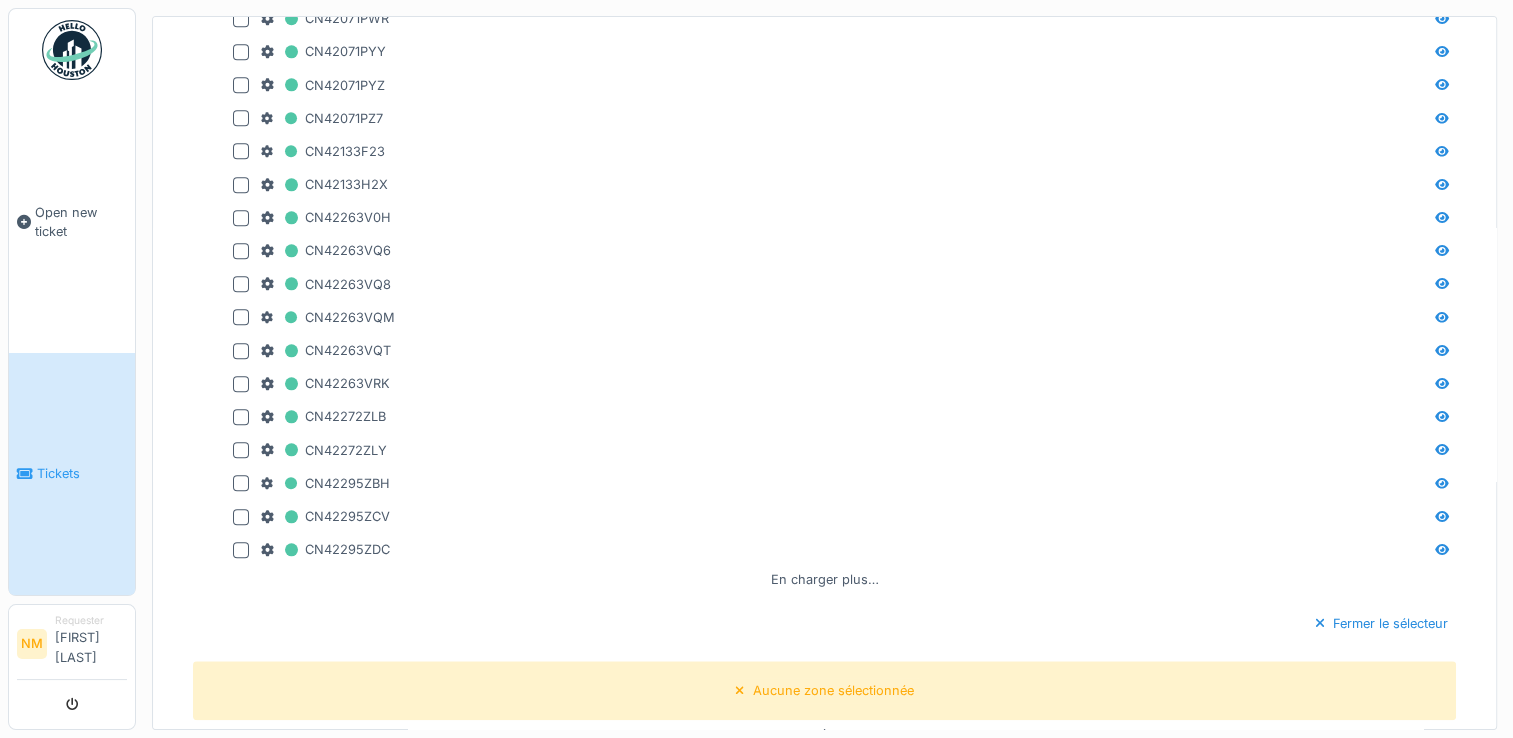 scroll, scrollTop: 2100, scrollLeft: 0, axis: vertical 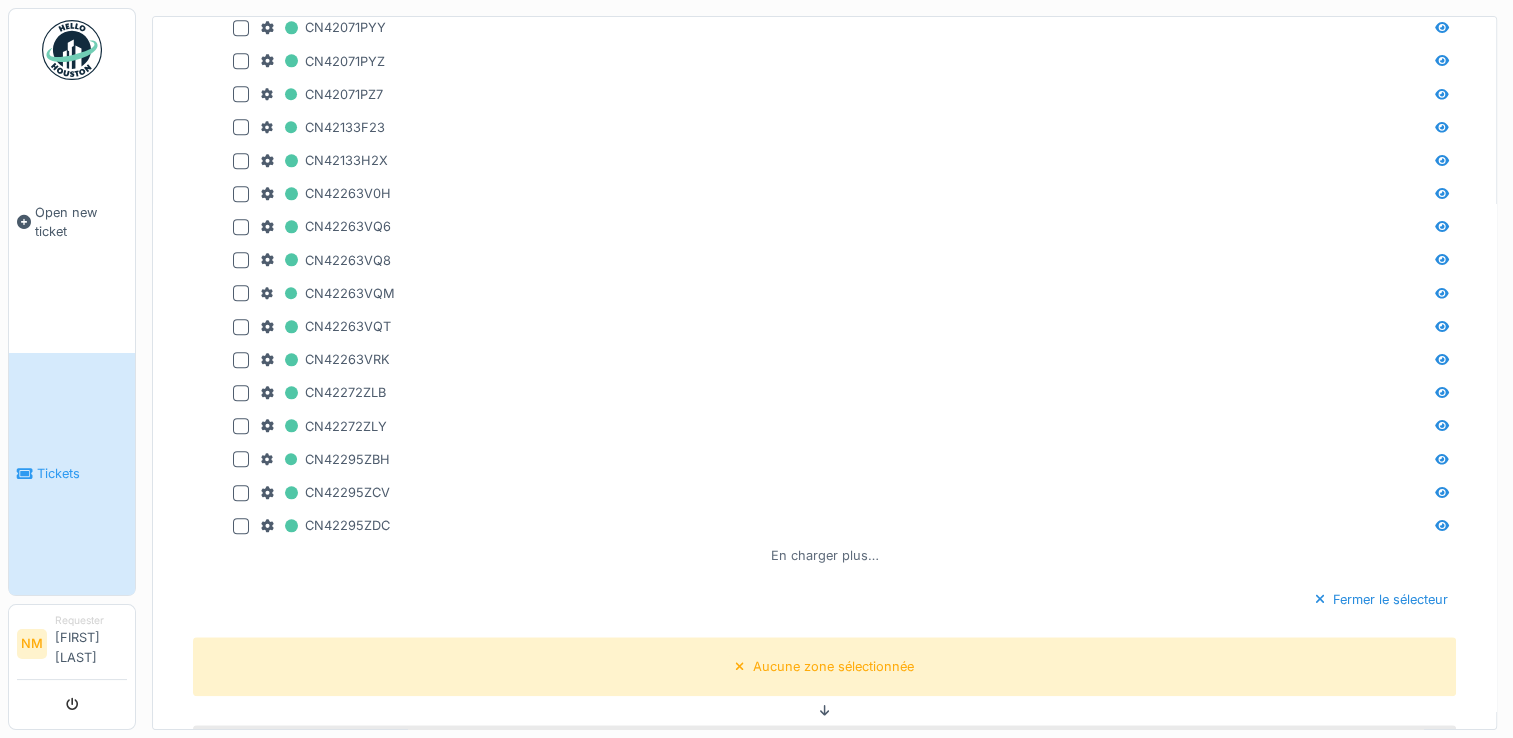 click on "En charger plus…" at bounding box center (825, 555) 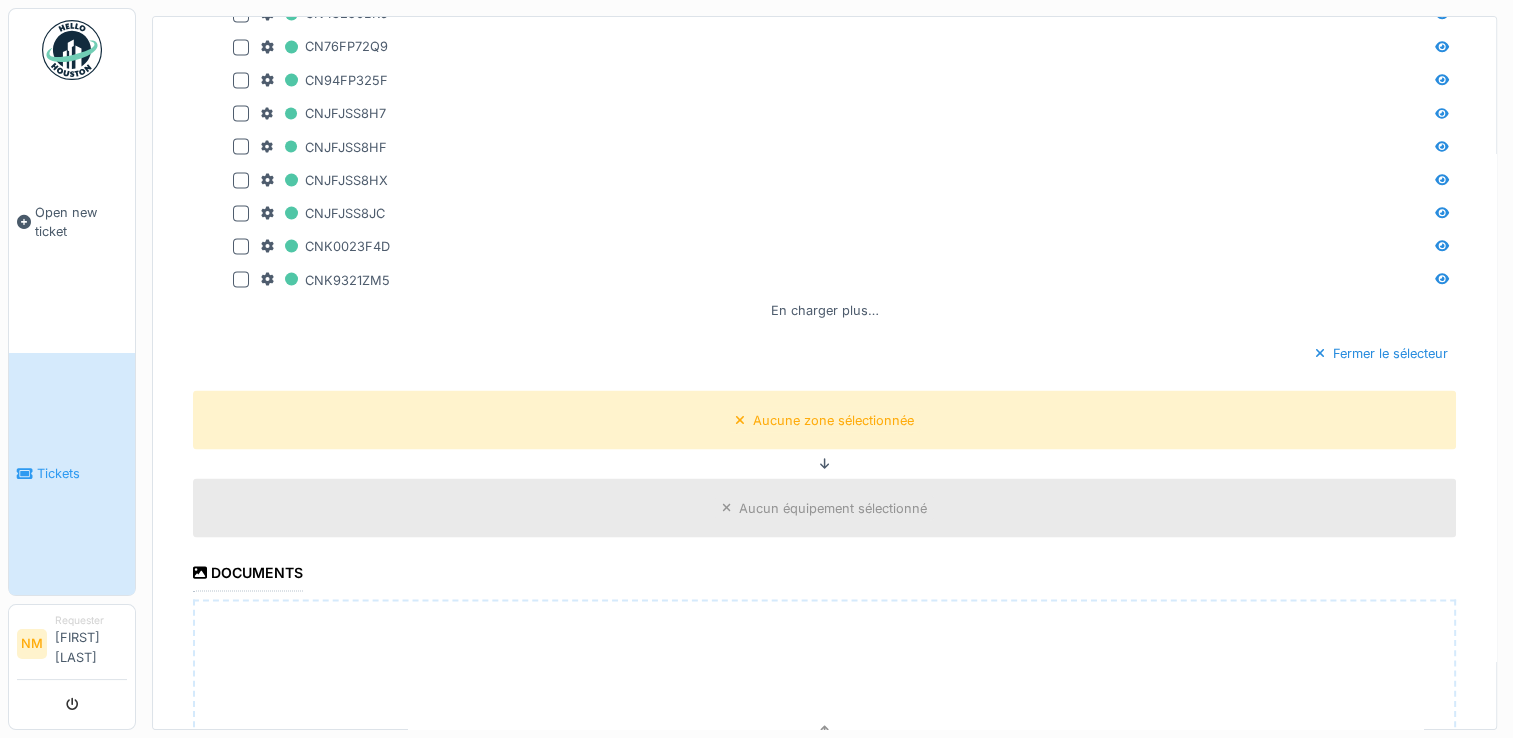 scroll, scrollTop: 3800, scrollLeft: 0, axis: vertical 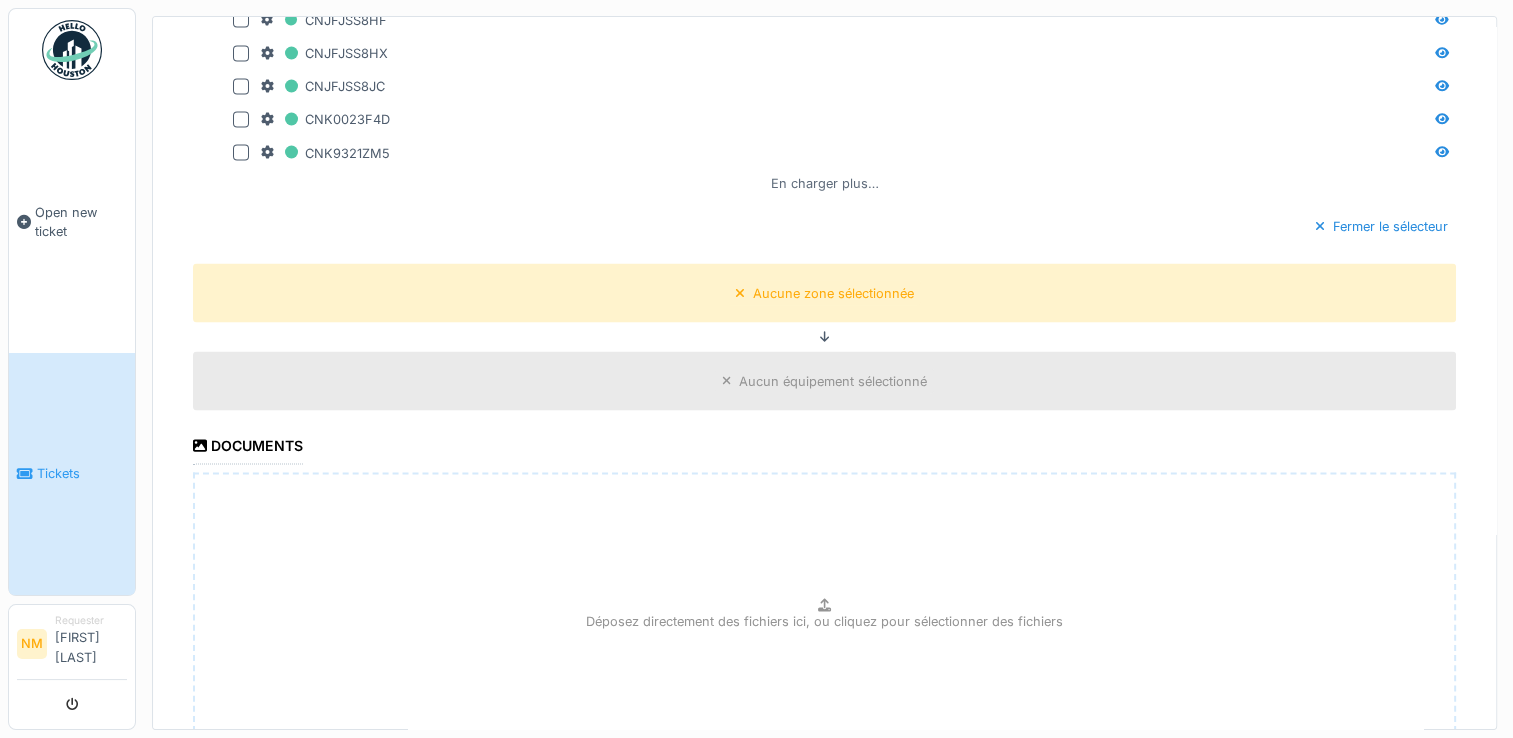 click on "En charger plus…" at bounding box center [825, 183] 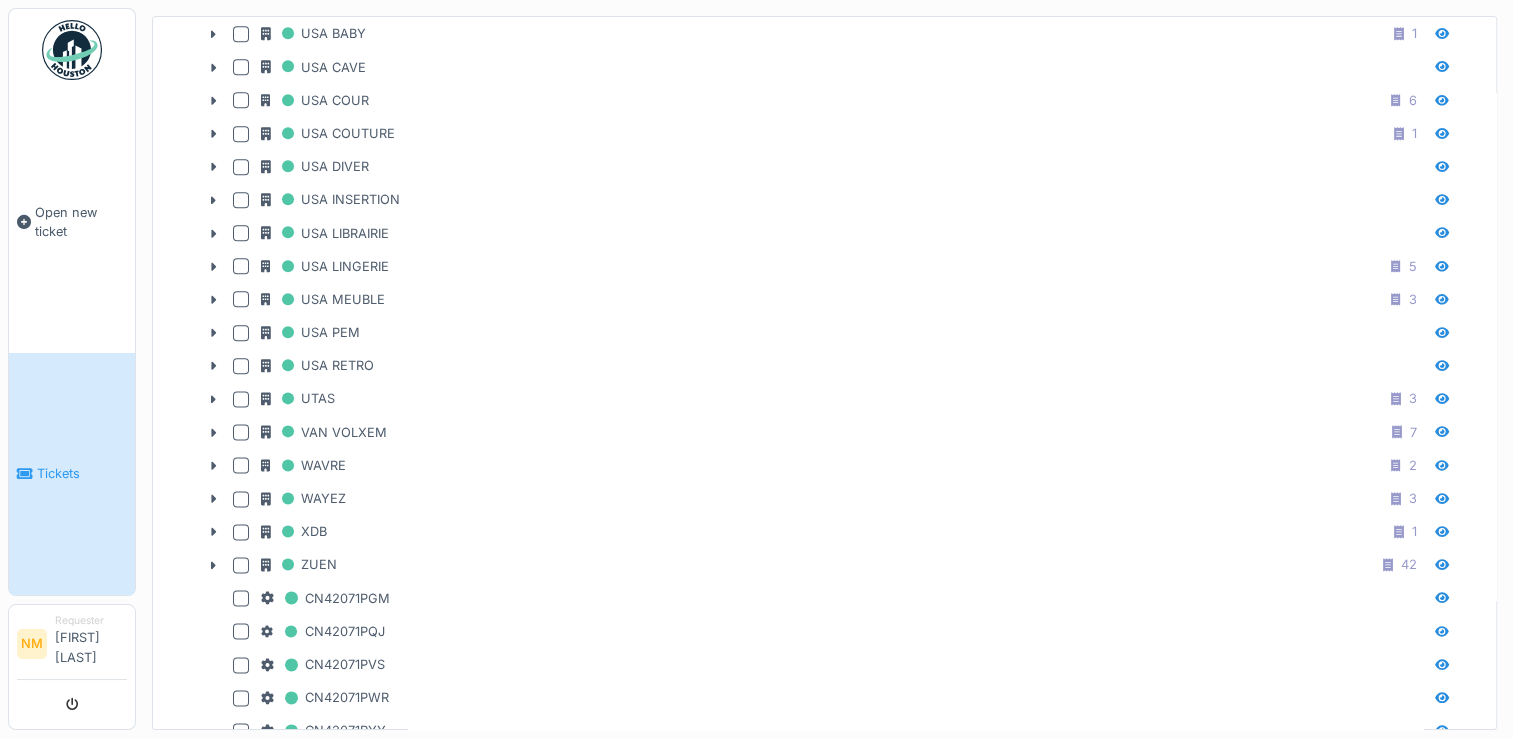 scroll, scrollTop: 2500, scrollLeft: 0, axis: vertical 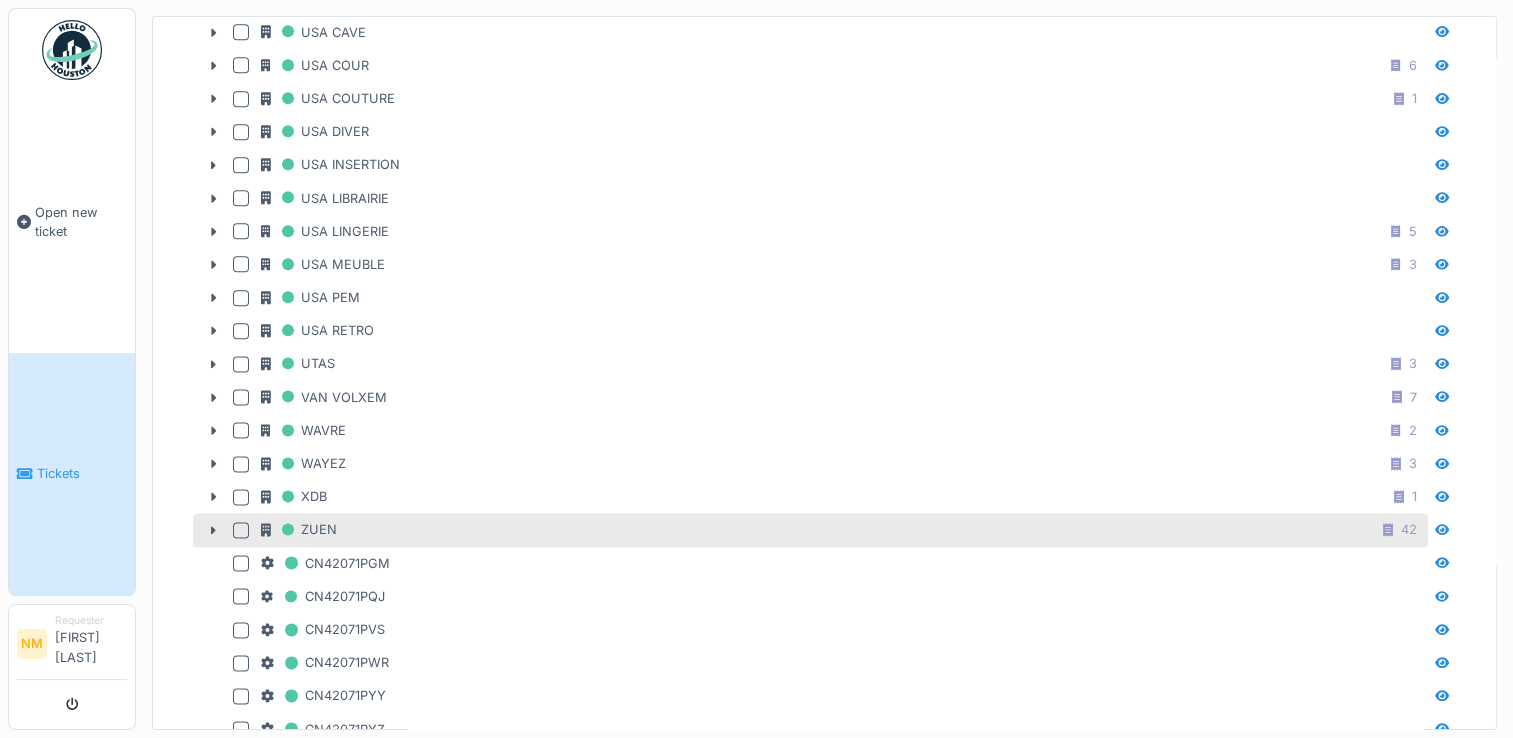 click at bounding box center [241, 530] 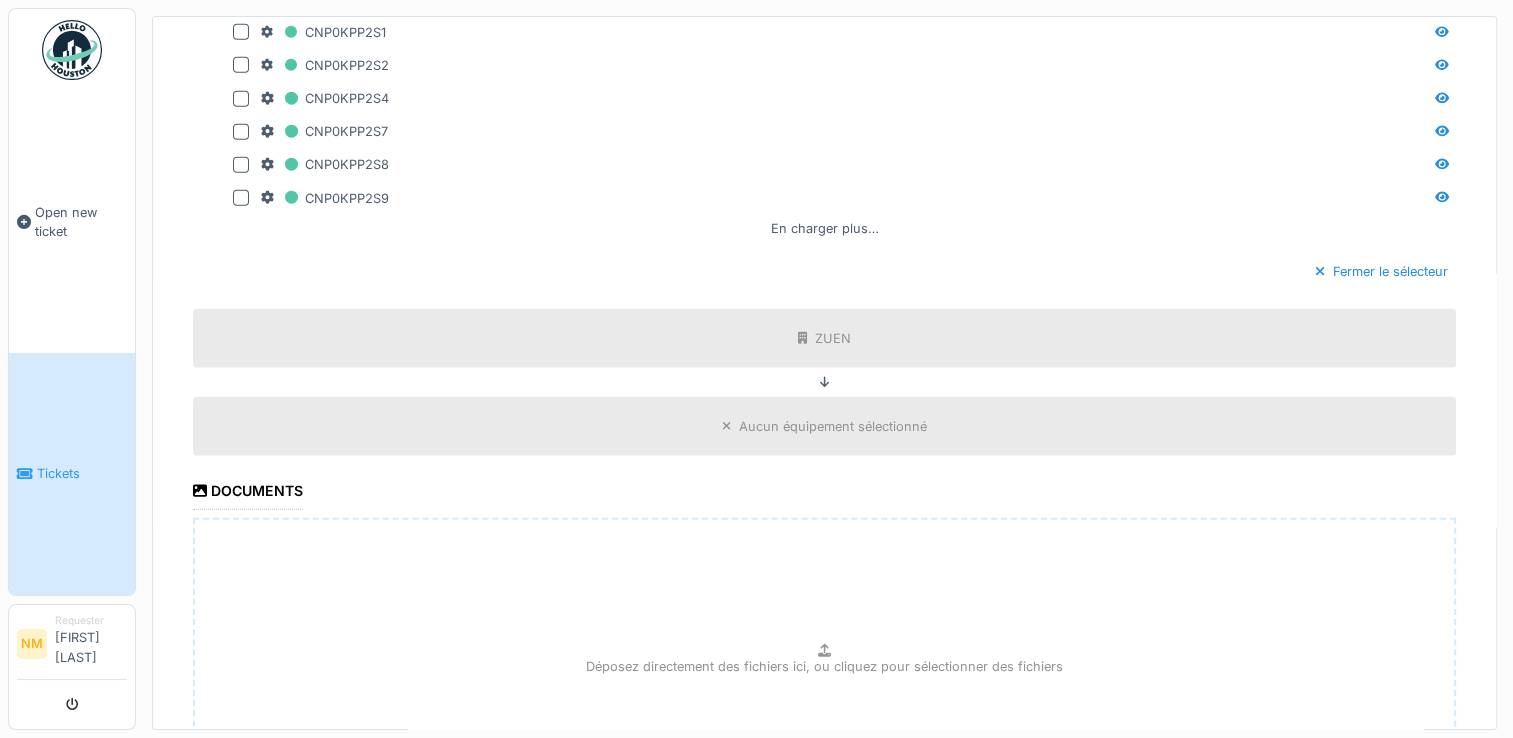scroll, scrollTop: 4985, scrollLeft: 0, axis: vertical 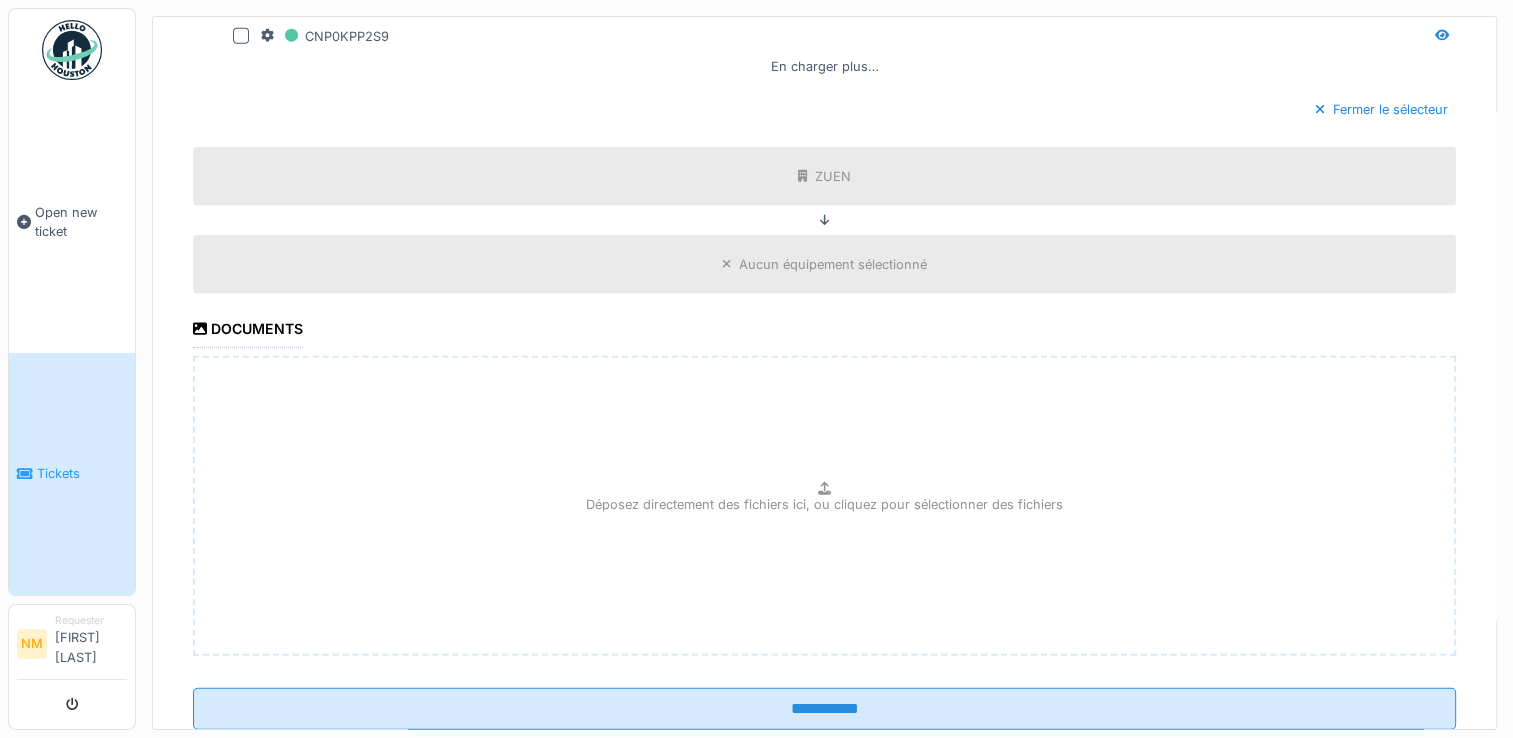 click on "Aucun équipement sélectionné" at bounding box center (833, 264) 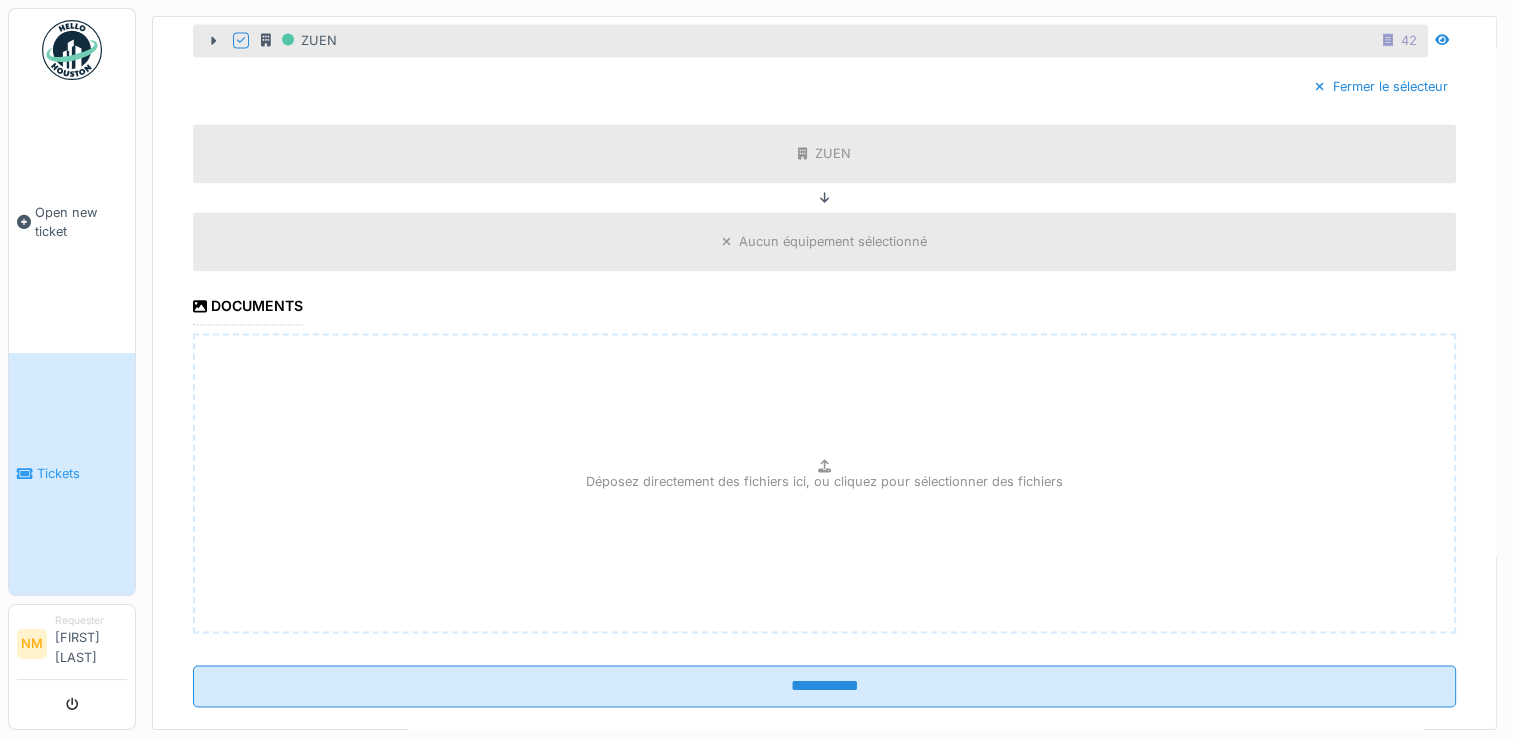 scroll, scrollTop: 1279, scrollLeft: 0, axis: vertical 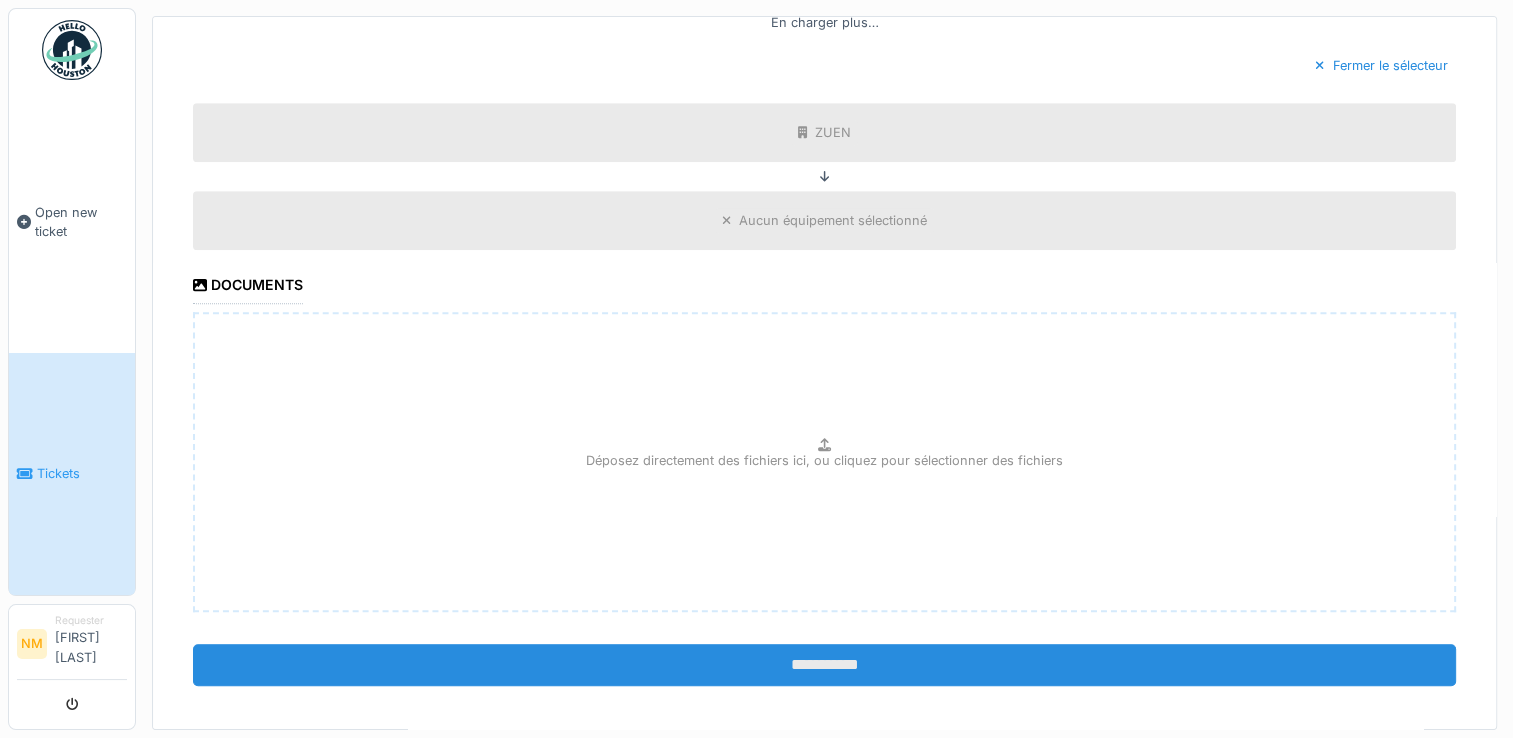 click on "**********" at bounding box center (824, 665) 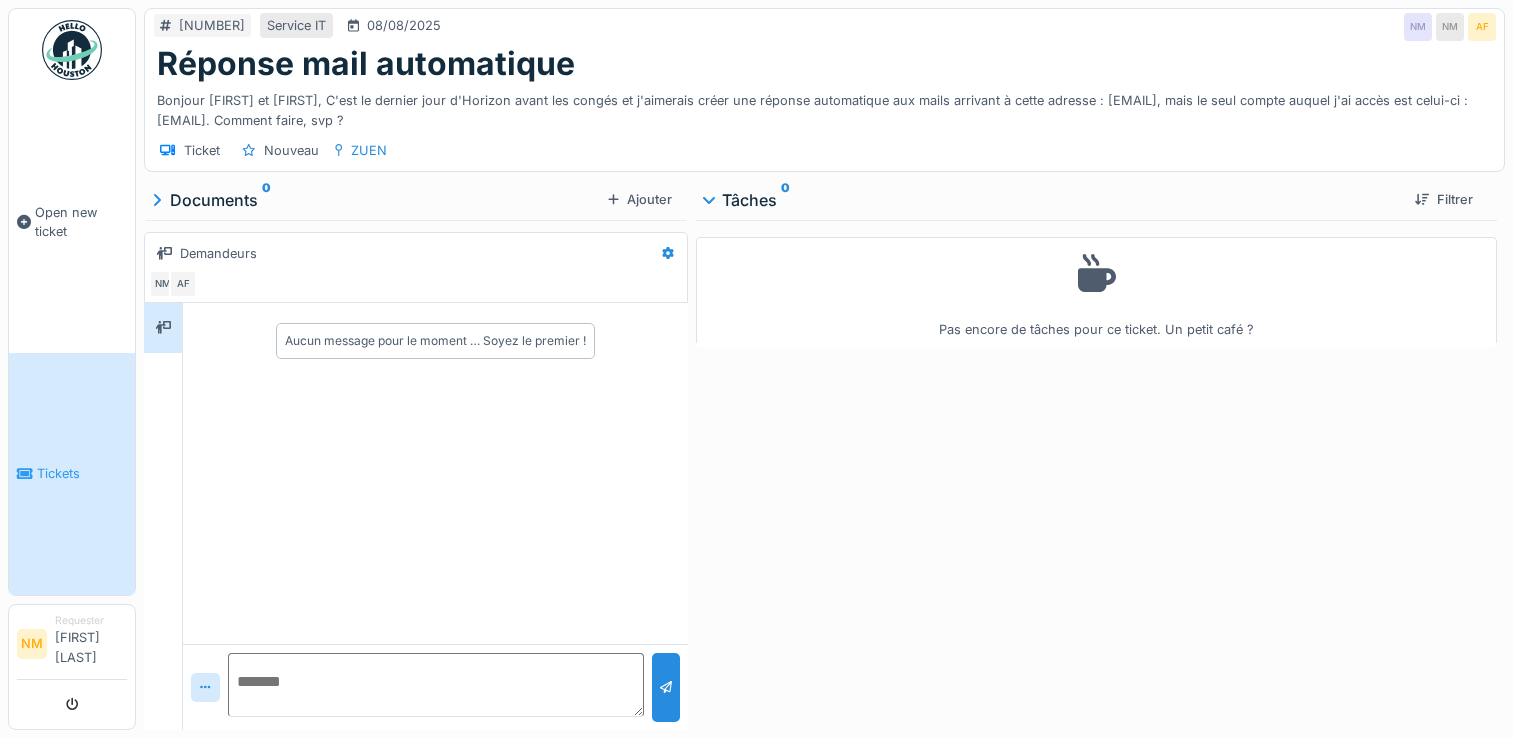 scroll, scrollTop: 0, scrollLeft: 0, axis: both 